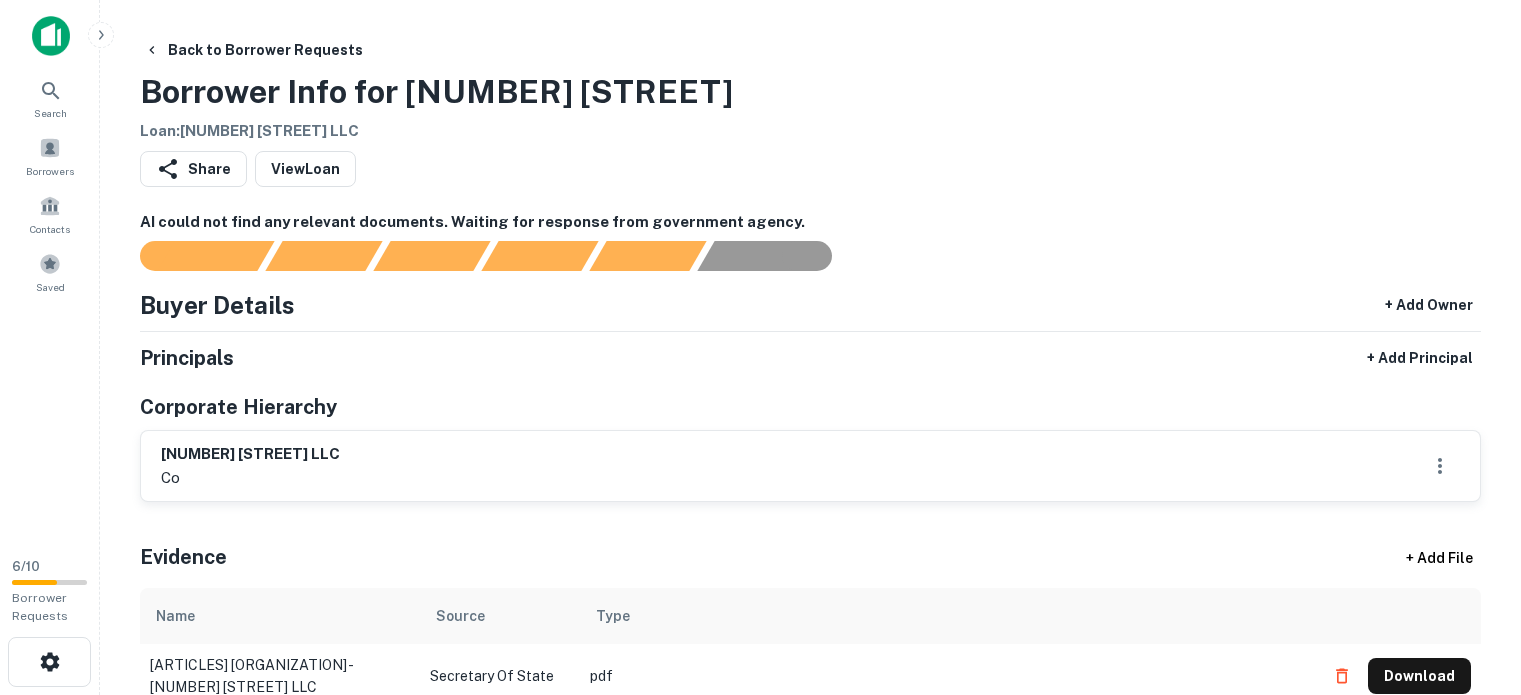 scroll, scrollTop: 0, scrollLeft: 0, axis: both 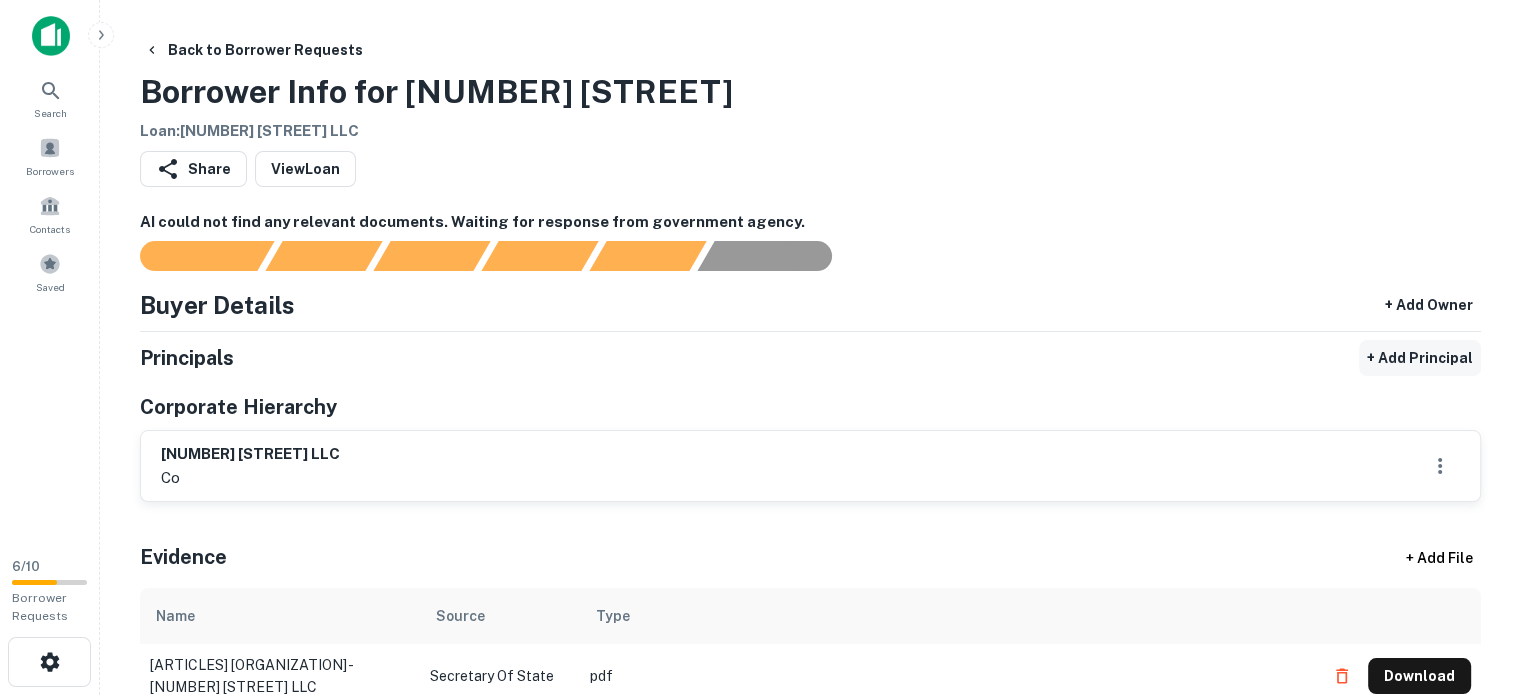 click on "+ Add Principal" at bounding box center (1420, 358) 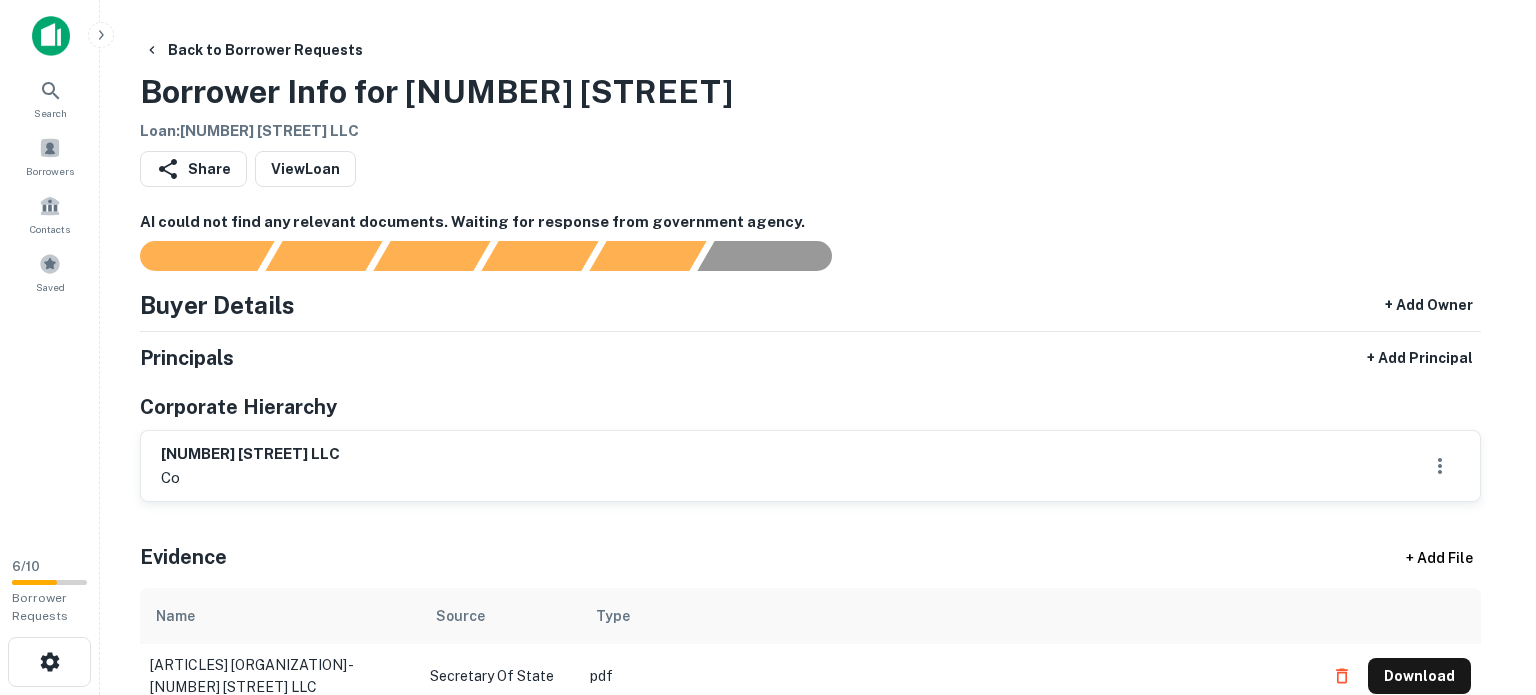 click on "Full Name" at bounding box center (71, 809) 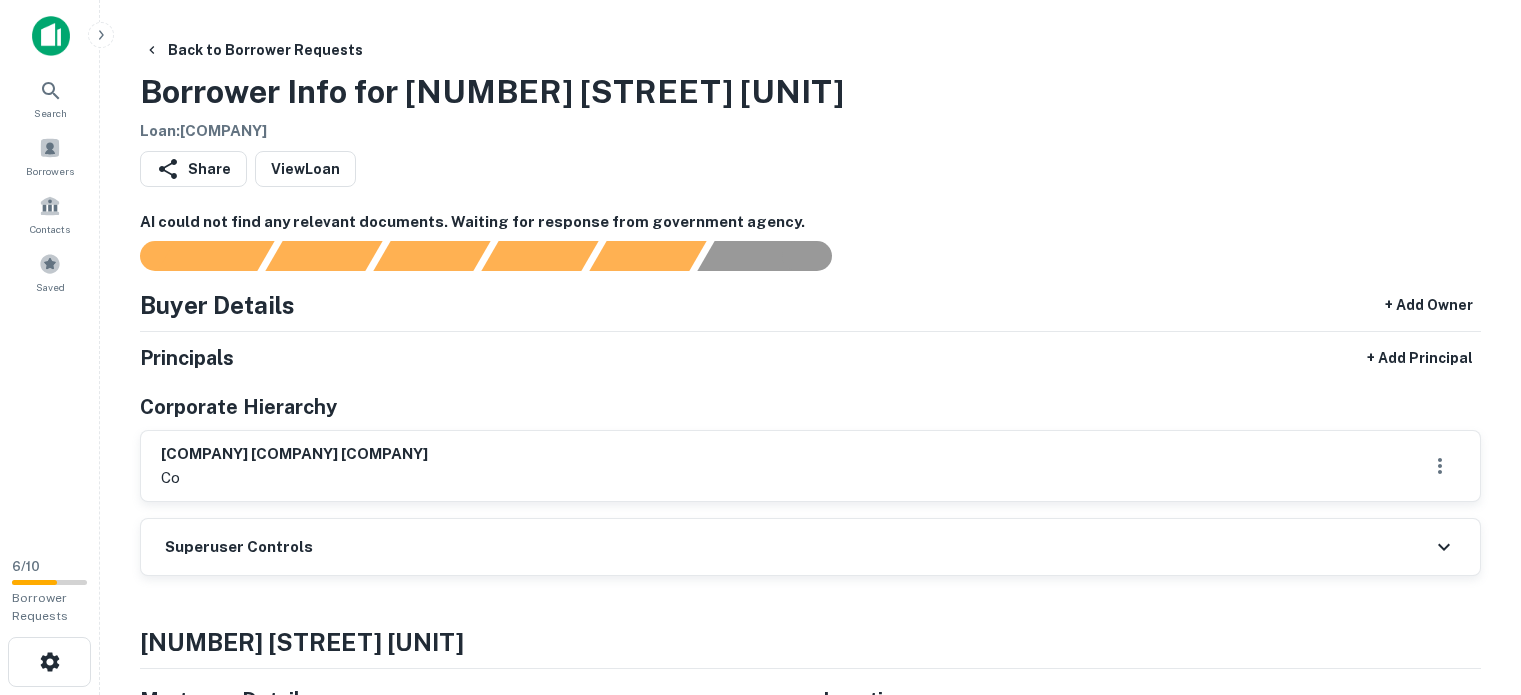 scroll, scrollTop: 0, scrollLeft: 0, axis: both 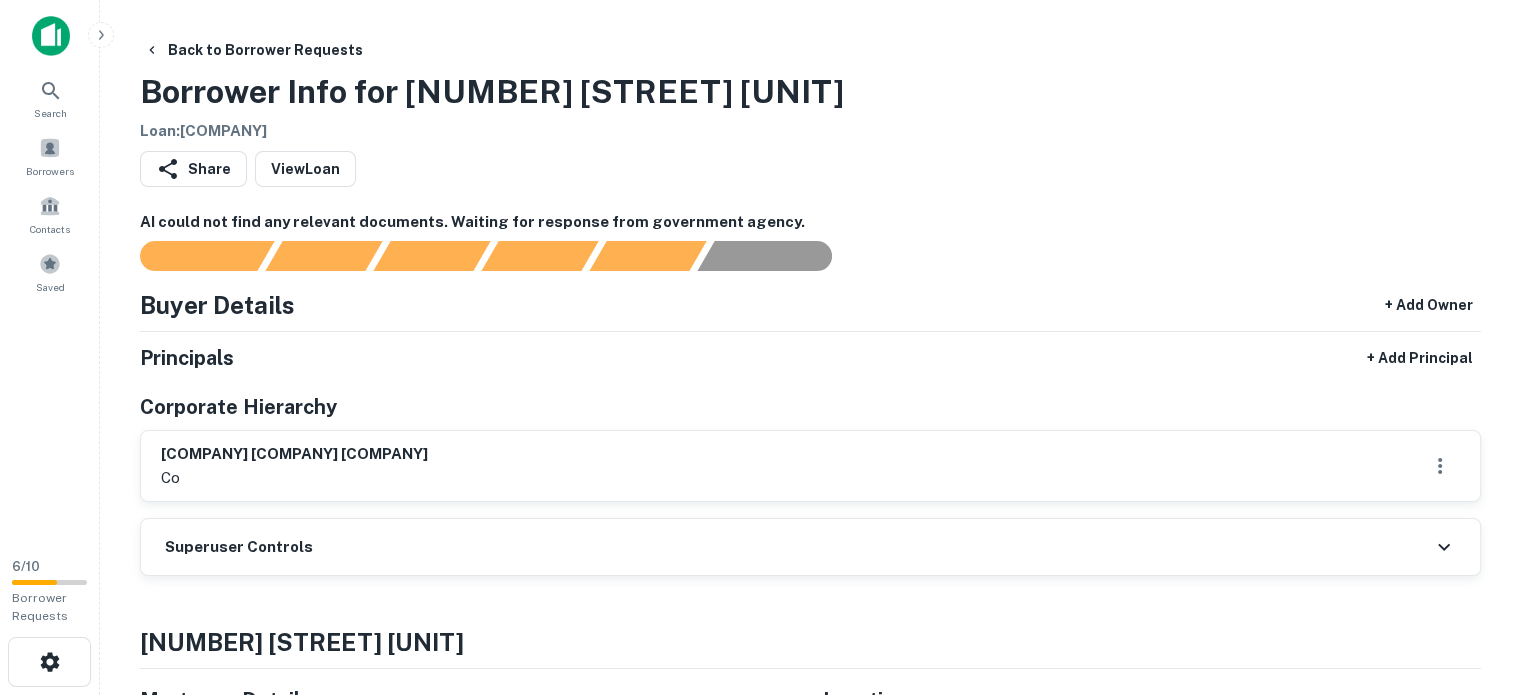 click on "Buyer Details + Add Owner Principals + Add Principal Corporate Hierarchy aspen club lodge properties ll co" at bounding box center [810, 394] 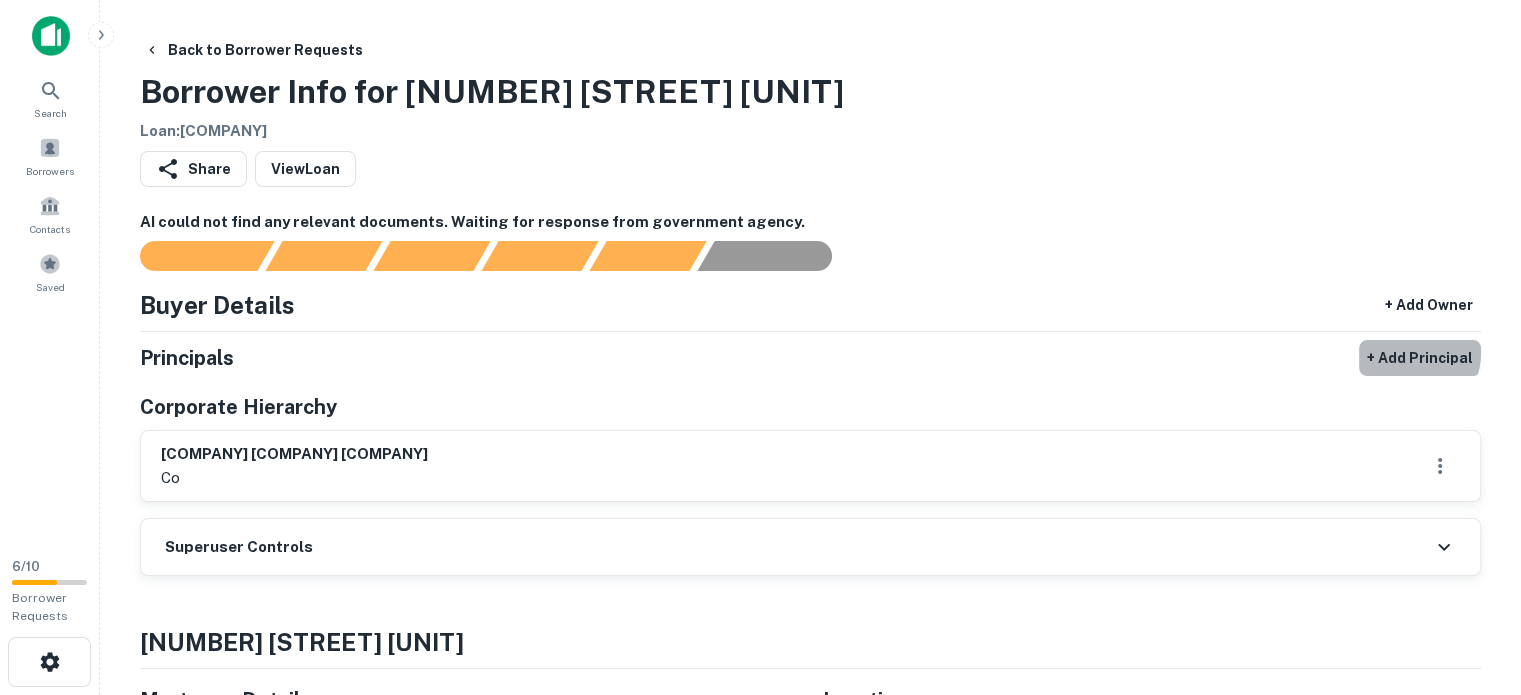click on "+ Add Principal" at bounding box center (1420, 358) 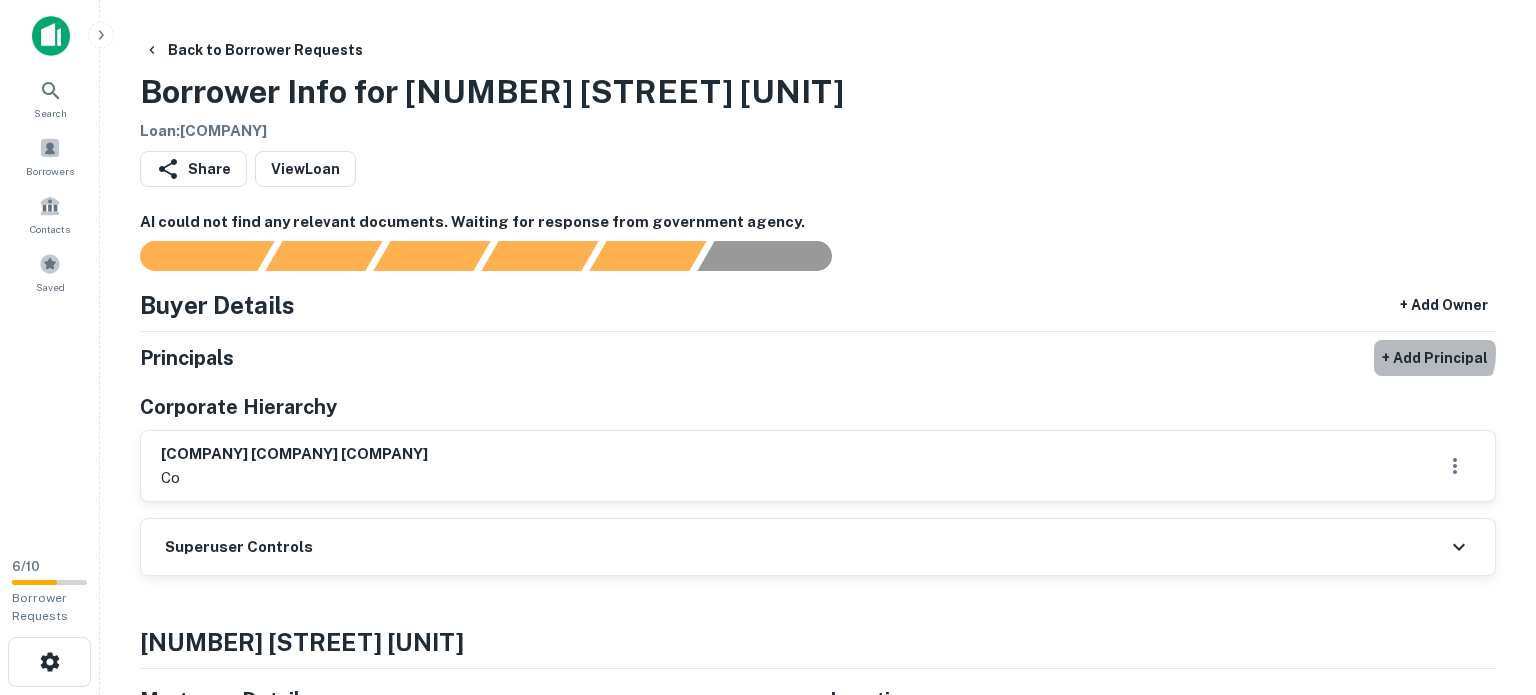 select on "**" 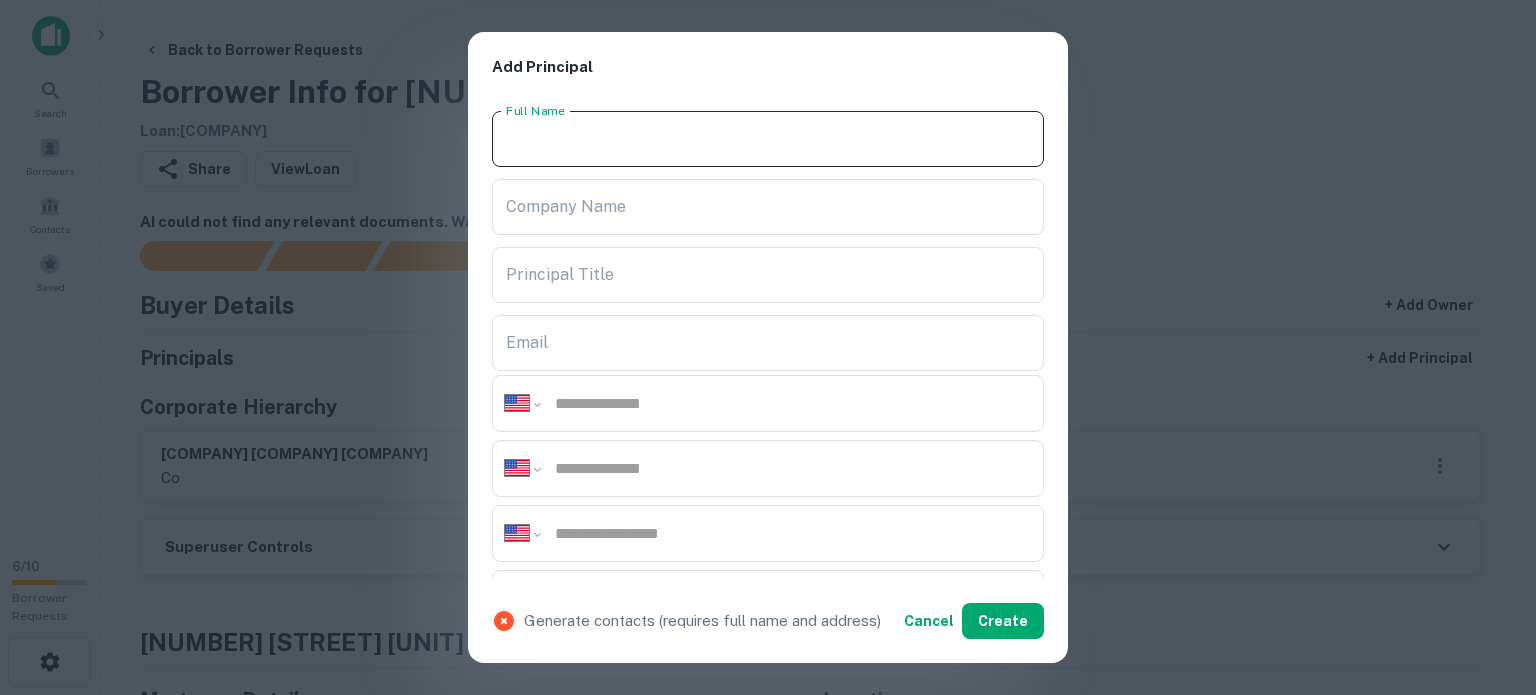 click on "Full Name" at bounding box center [768, 139] 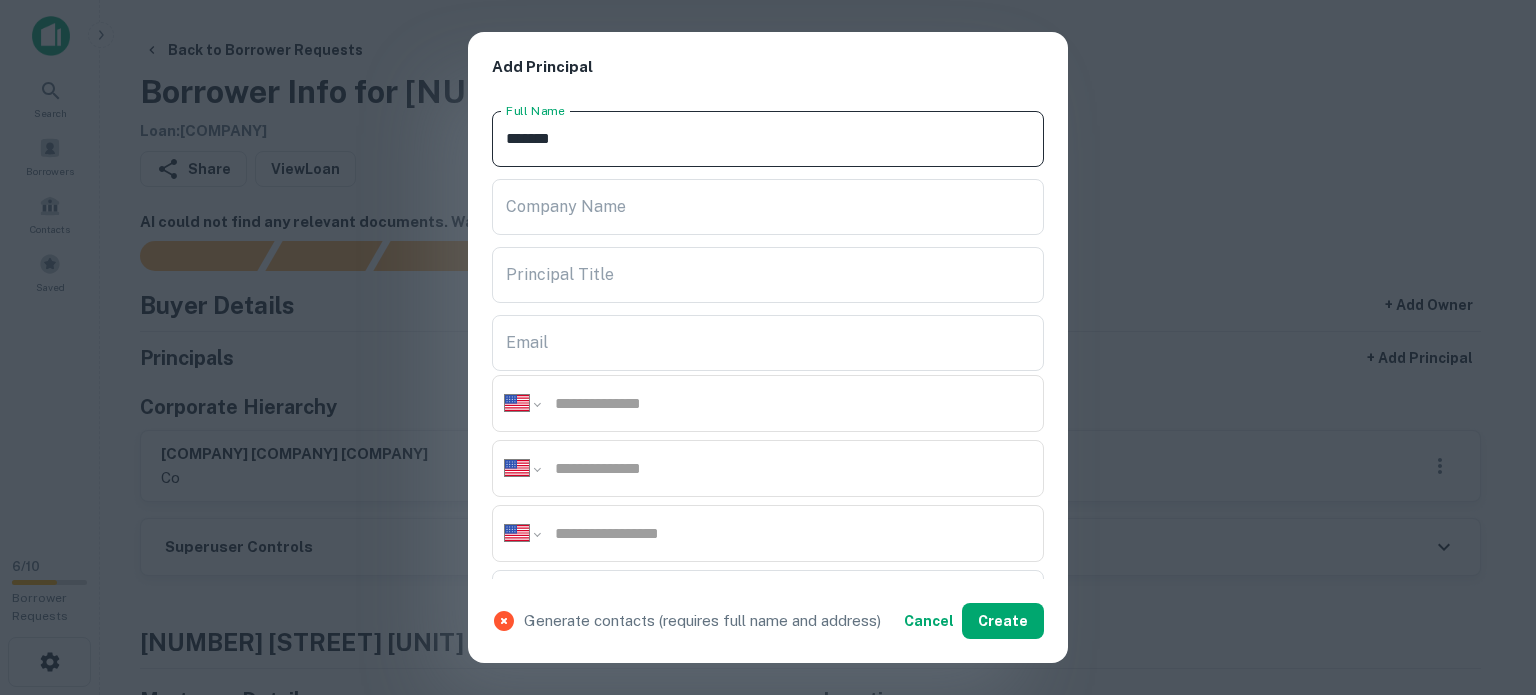 click on "*******" at bounding box center (768, 139) 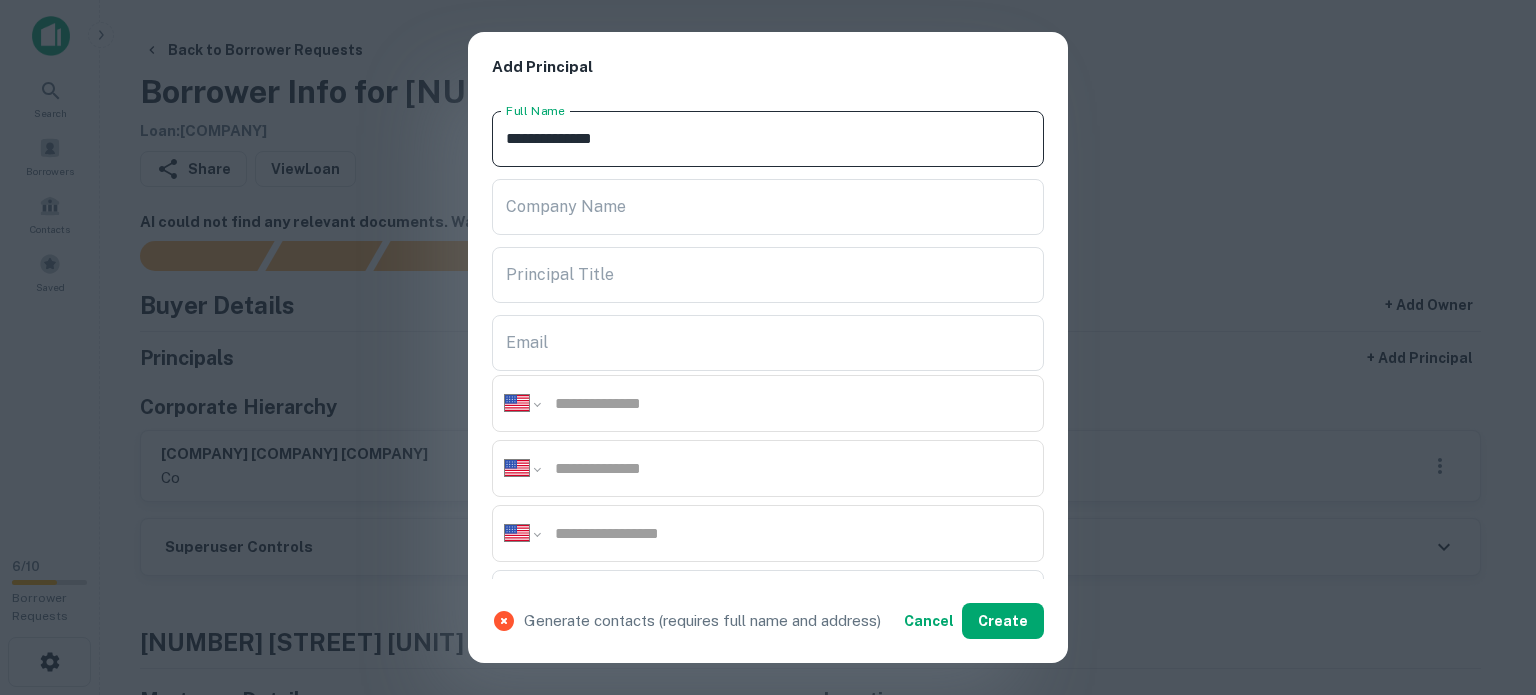 type on "**********" 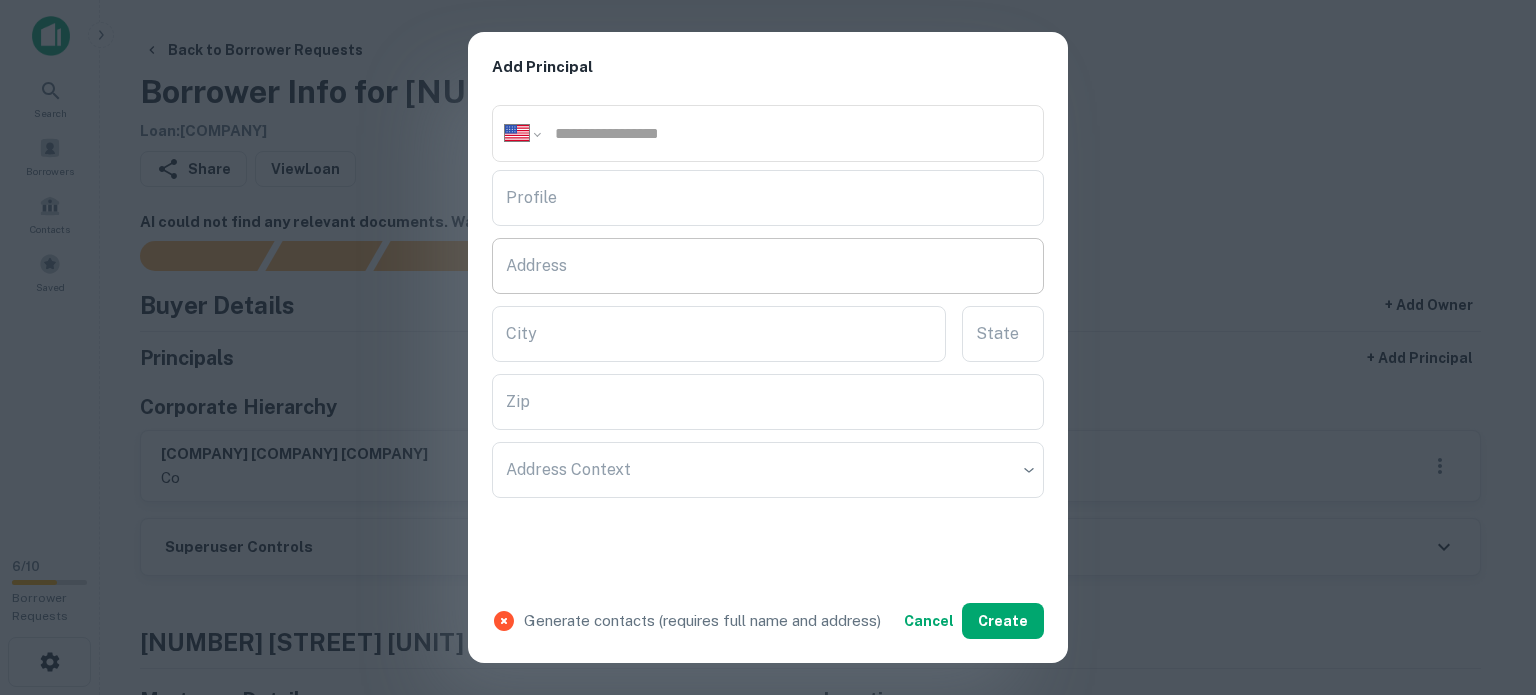 click on "Address" at bounding box center (768, 266) 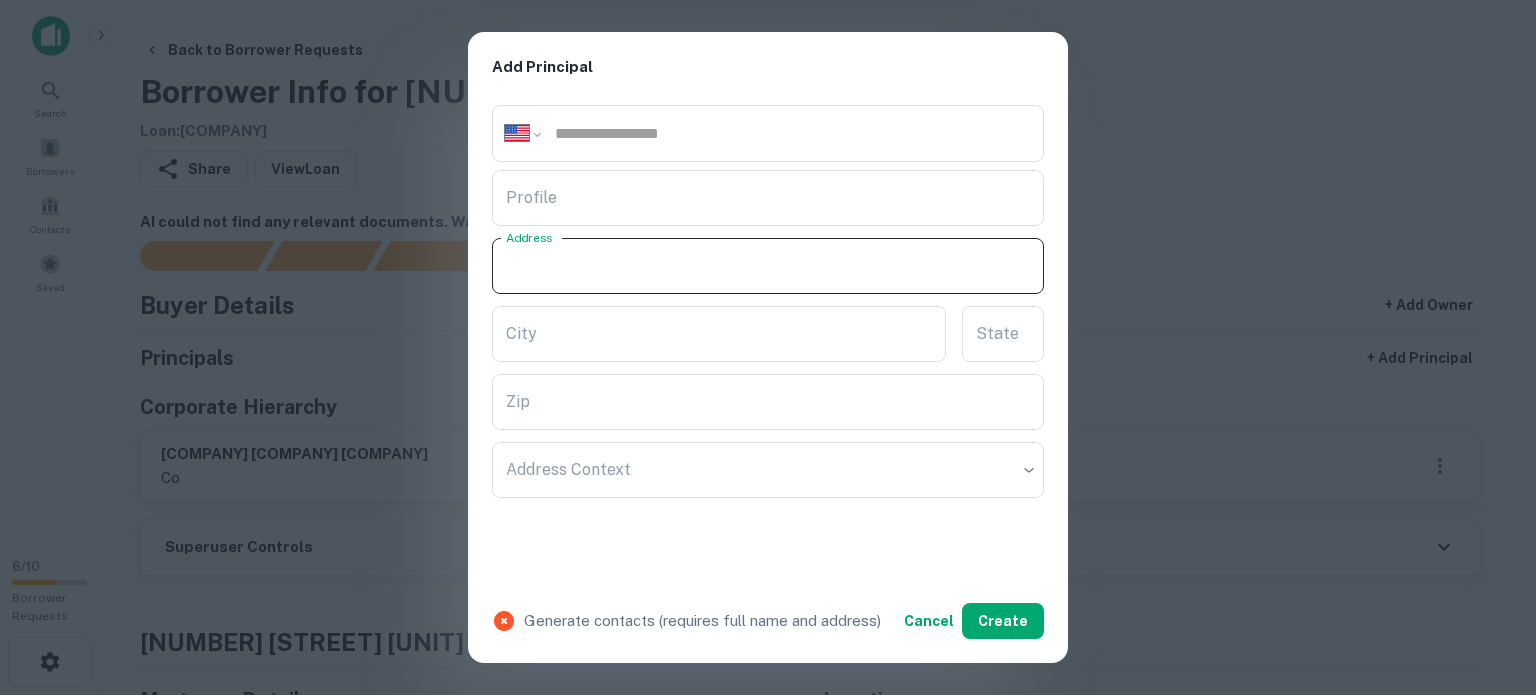 paste on "**********" 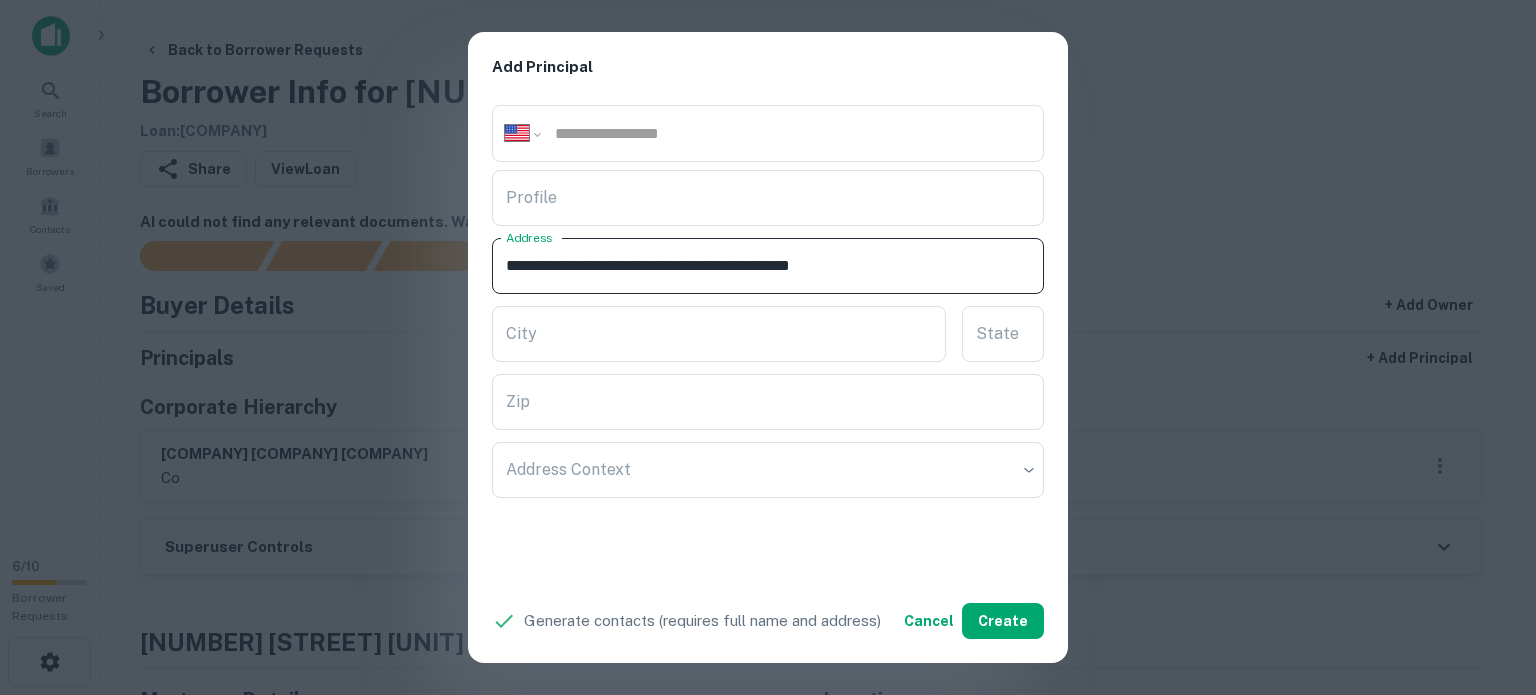 drag, startPoint x: 809, startPoint y: 260, endPoint x: 888, endPoint y: 269, distance: 79.51101 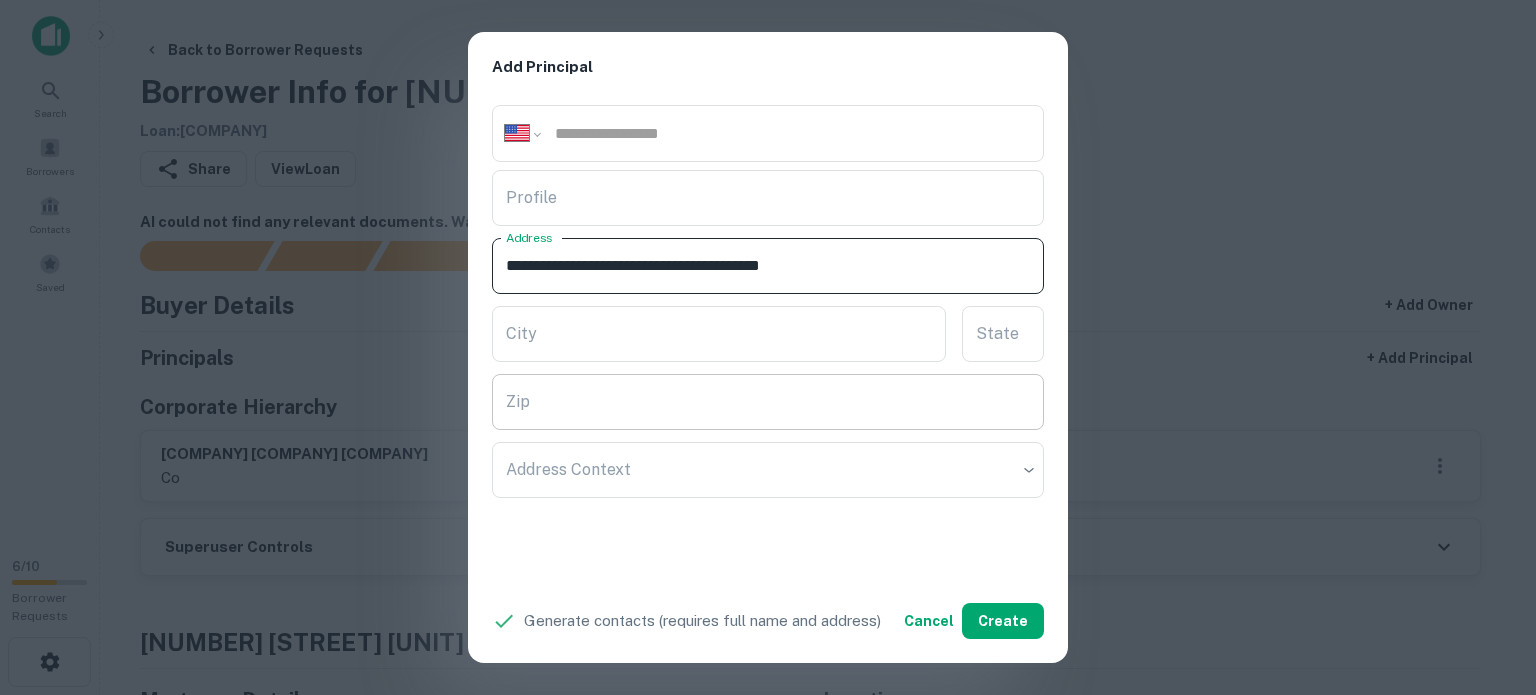 type on "**********" 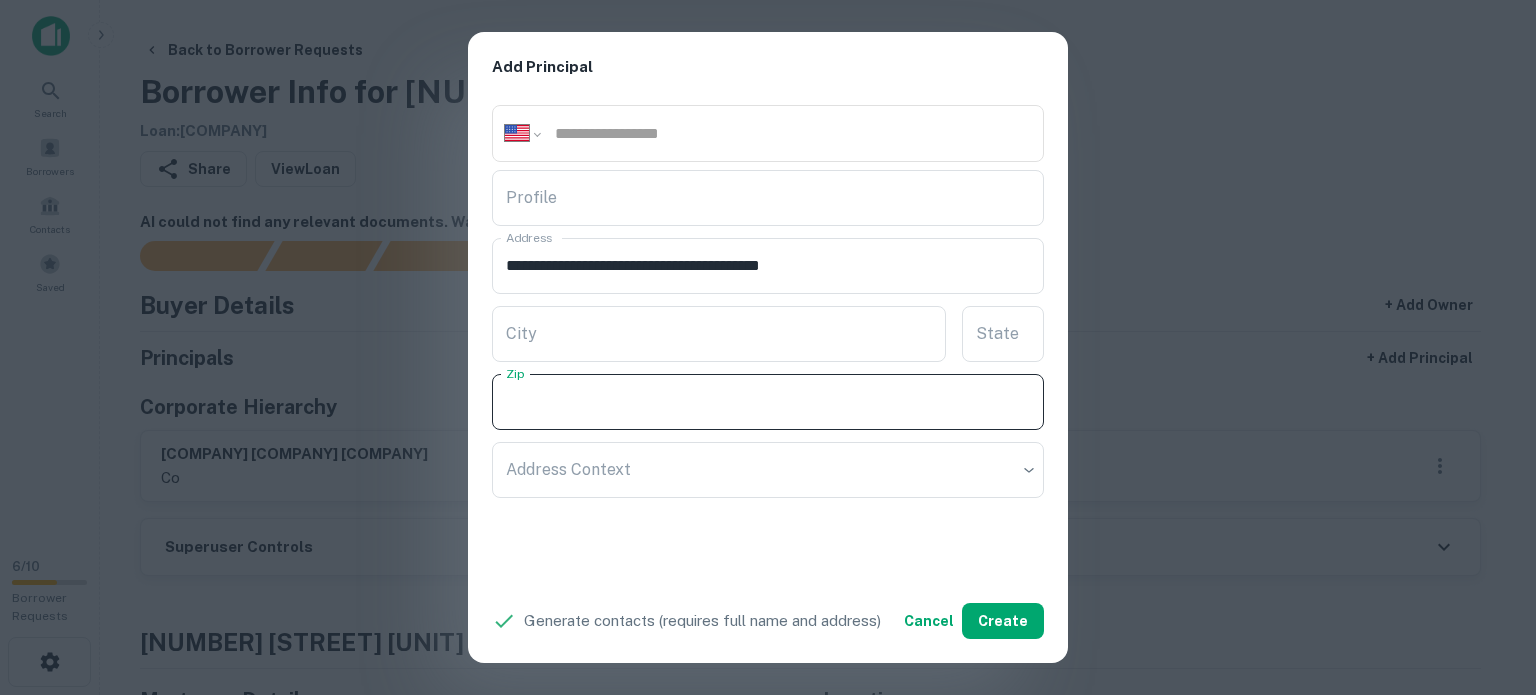 paste on "*****" 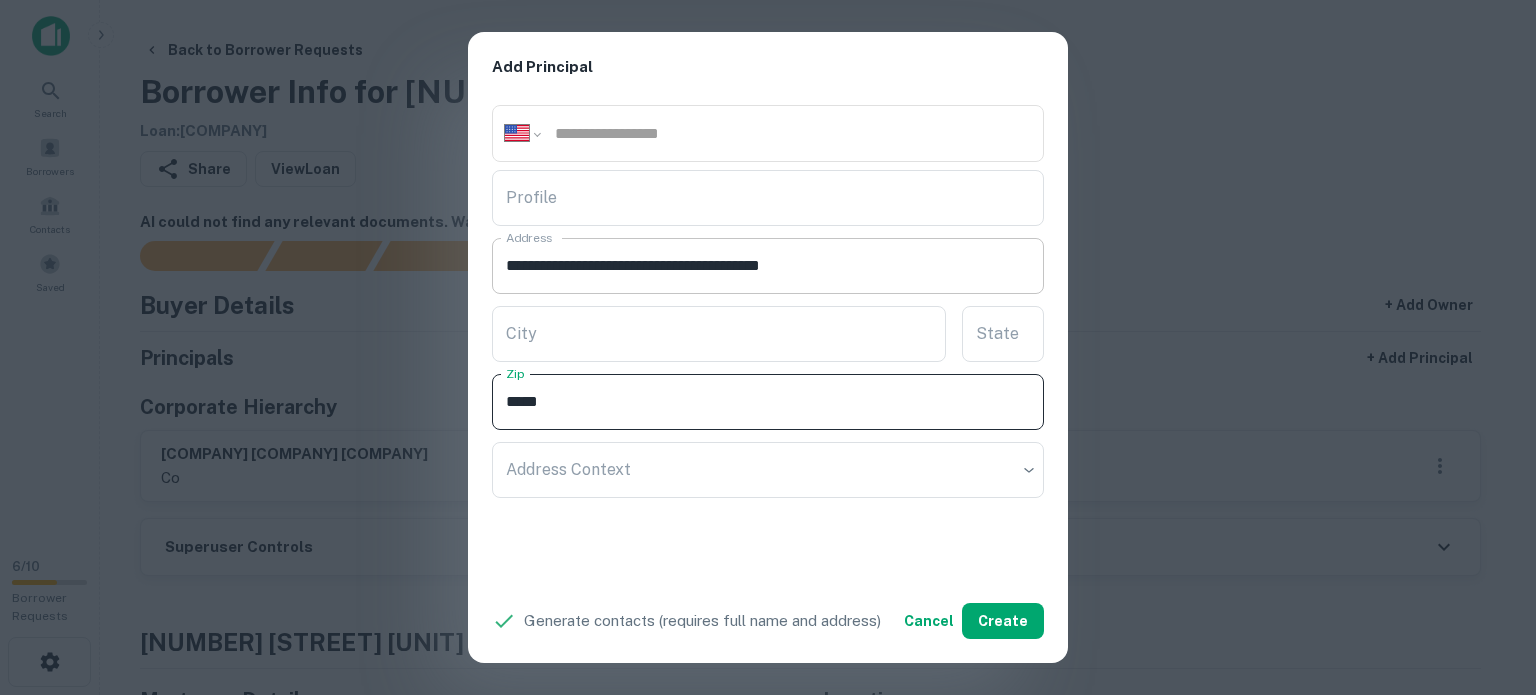 type on "*****" 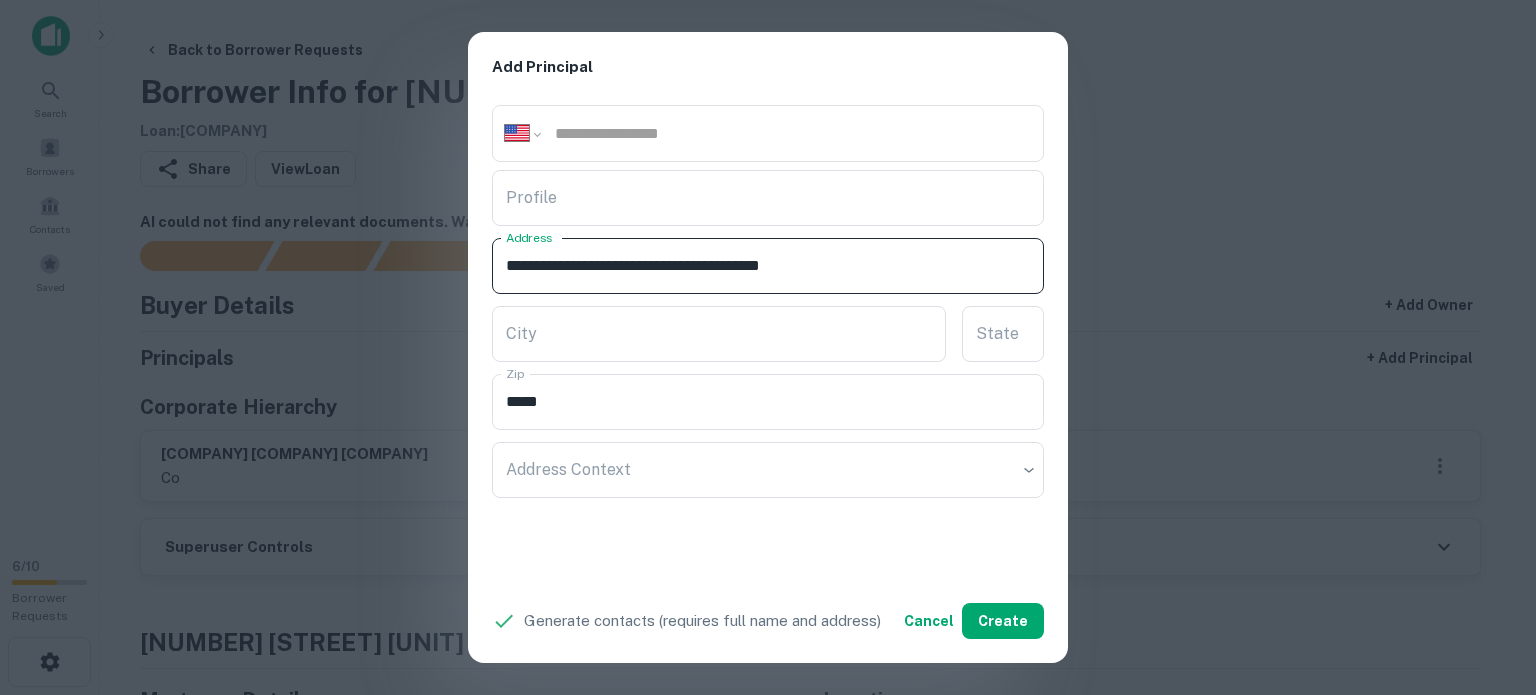 drag, startPoint x: 788, startPoint y: 261, endPoint x: 825, endPoint y: 265, distance: 37.215588 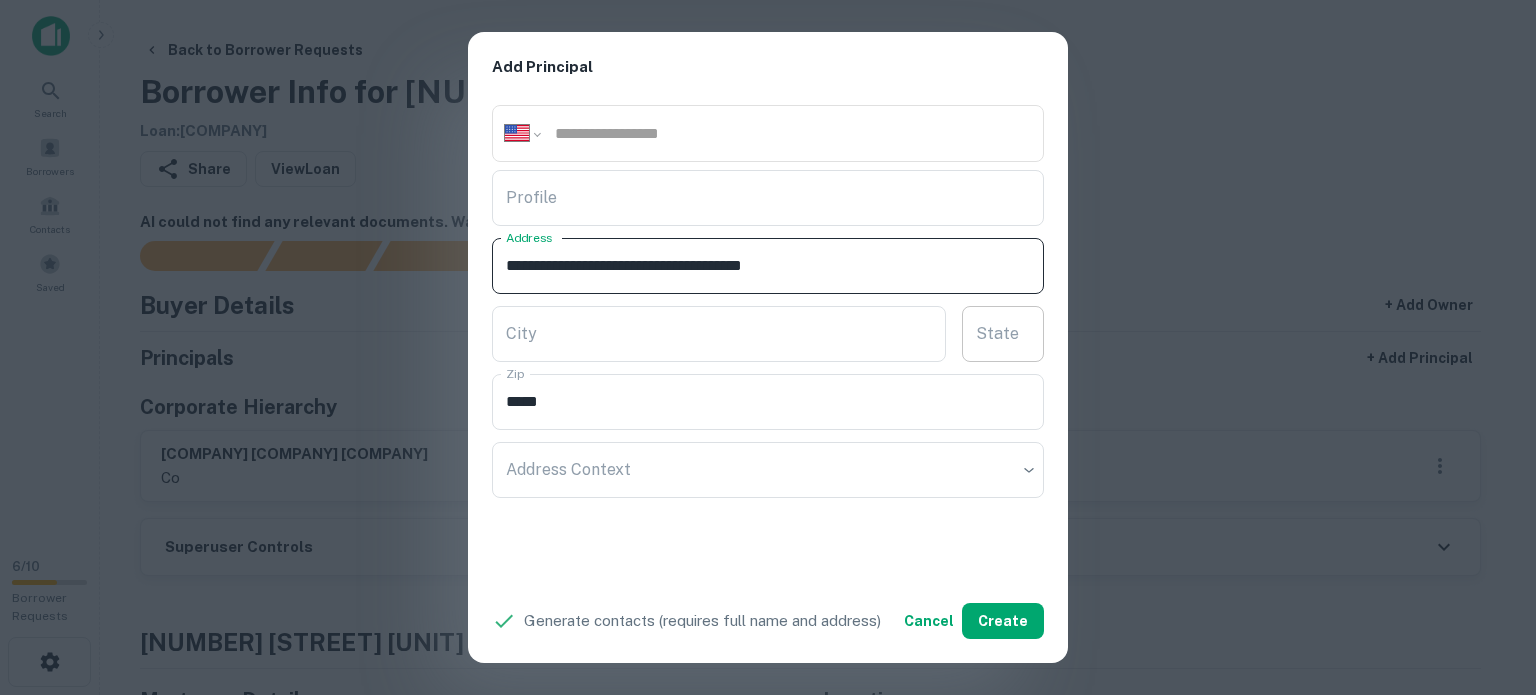 type on "**********" 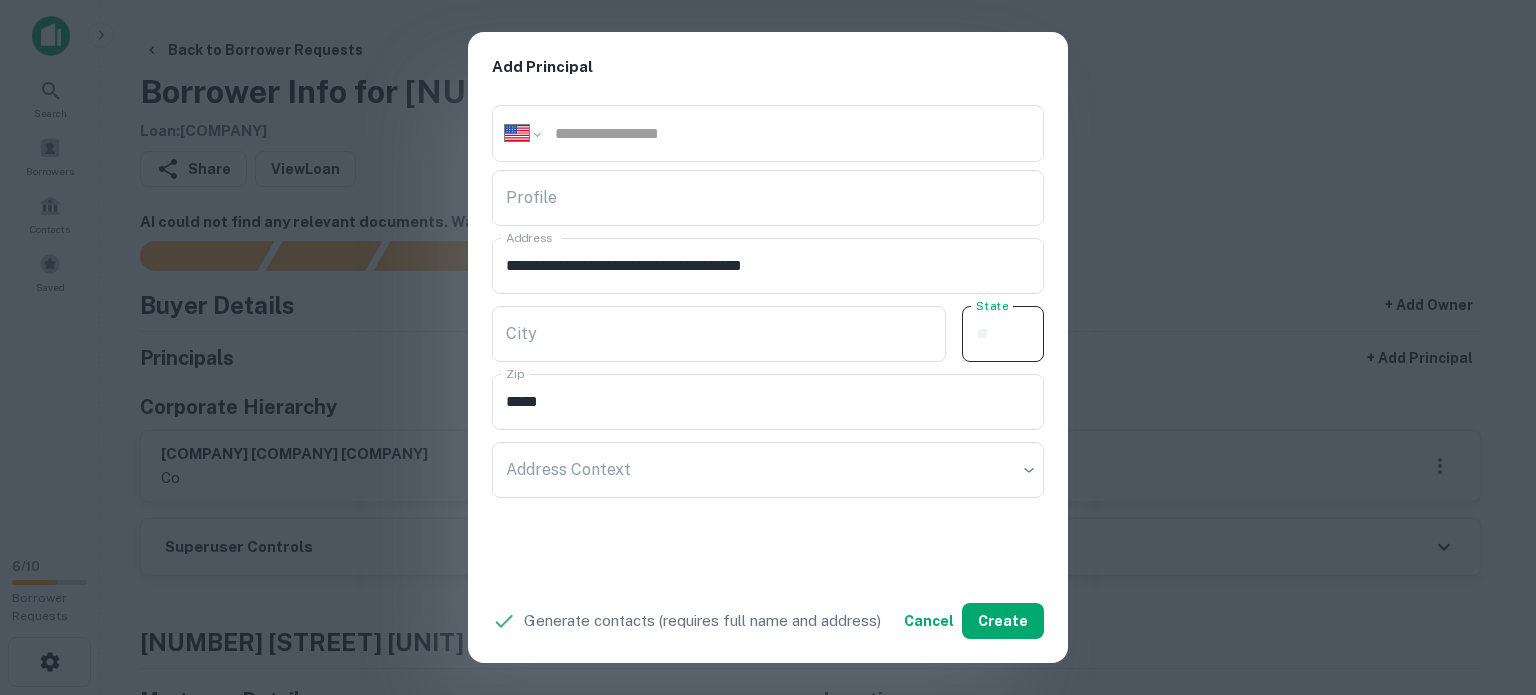 paste on "**" 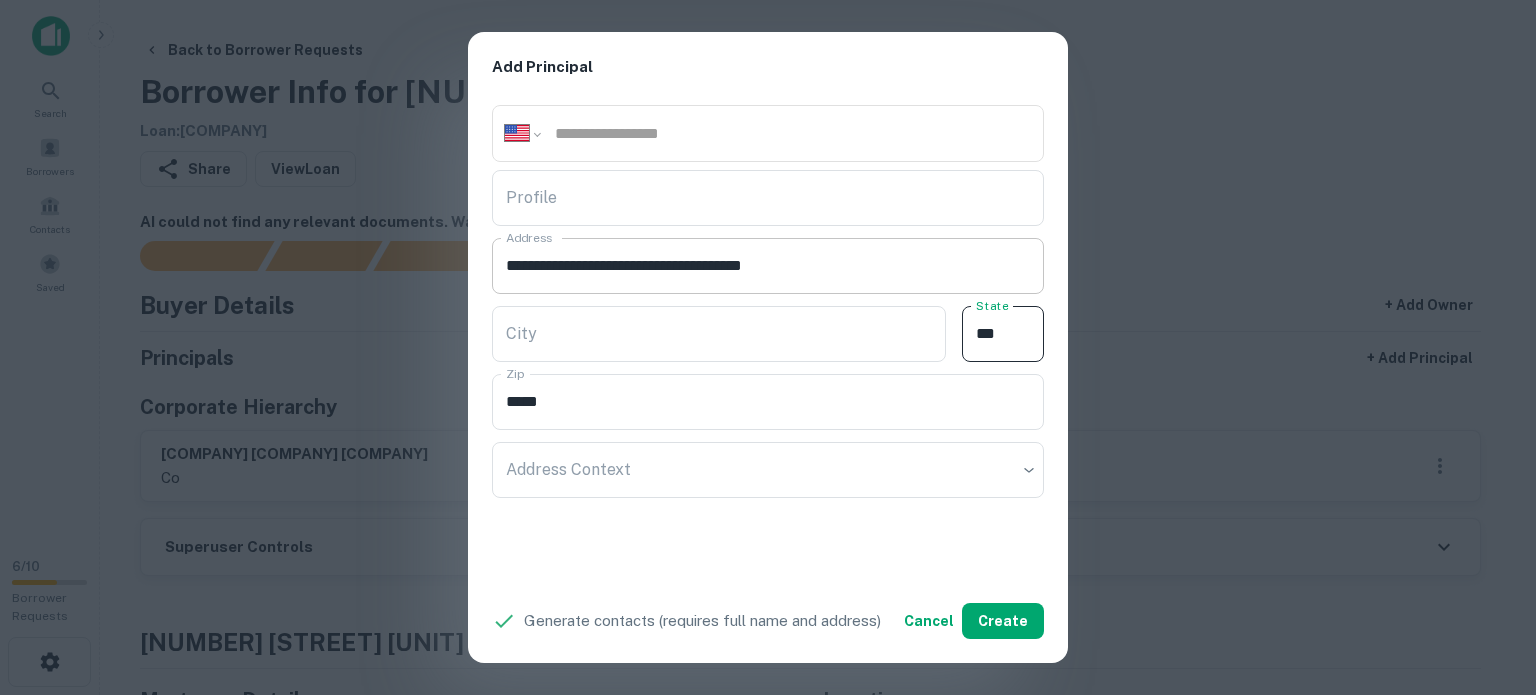 type on "**" 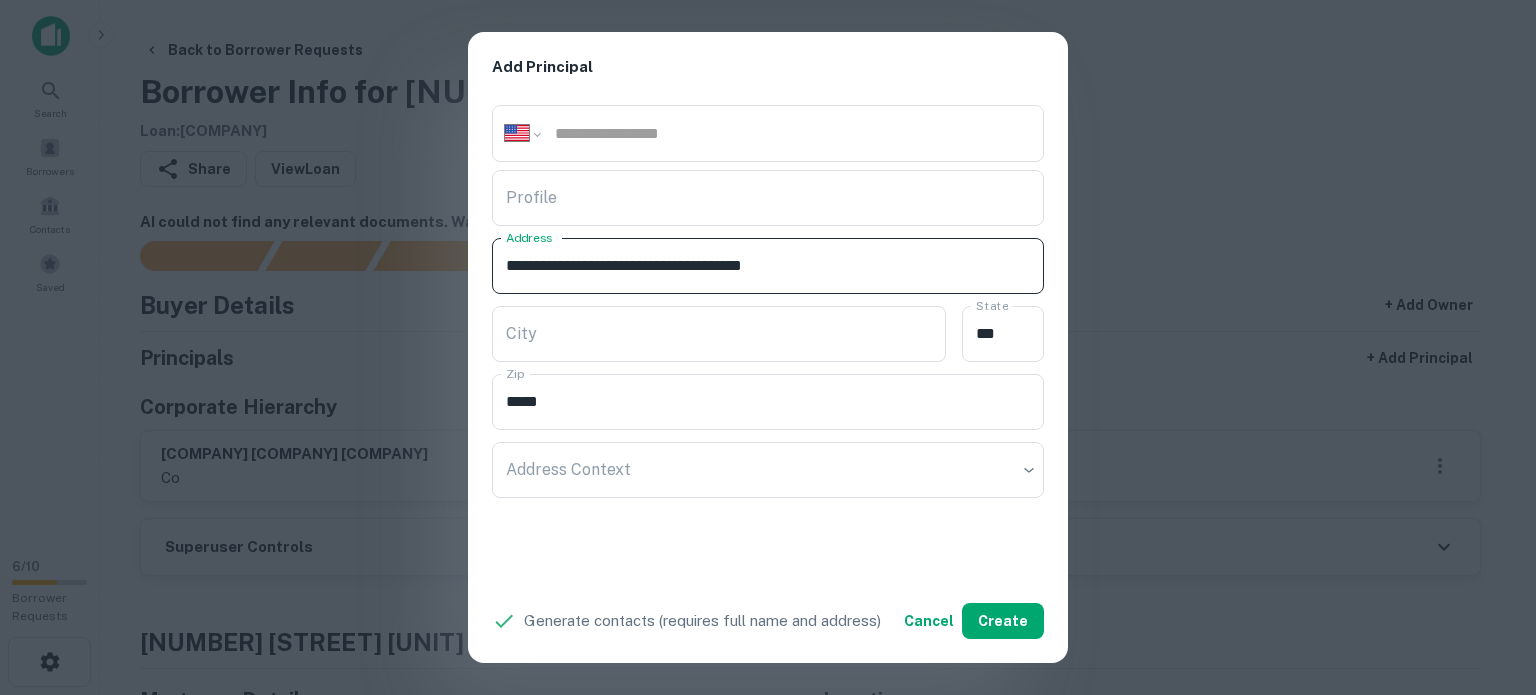 drag, startPoint x: 707, startPoint y: 263, endPoint x: 776, endPoint y: 280, distance: 71.063354 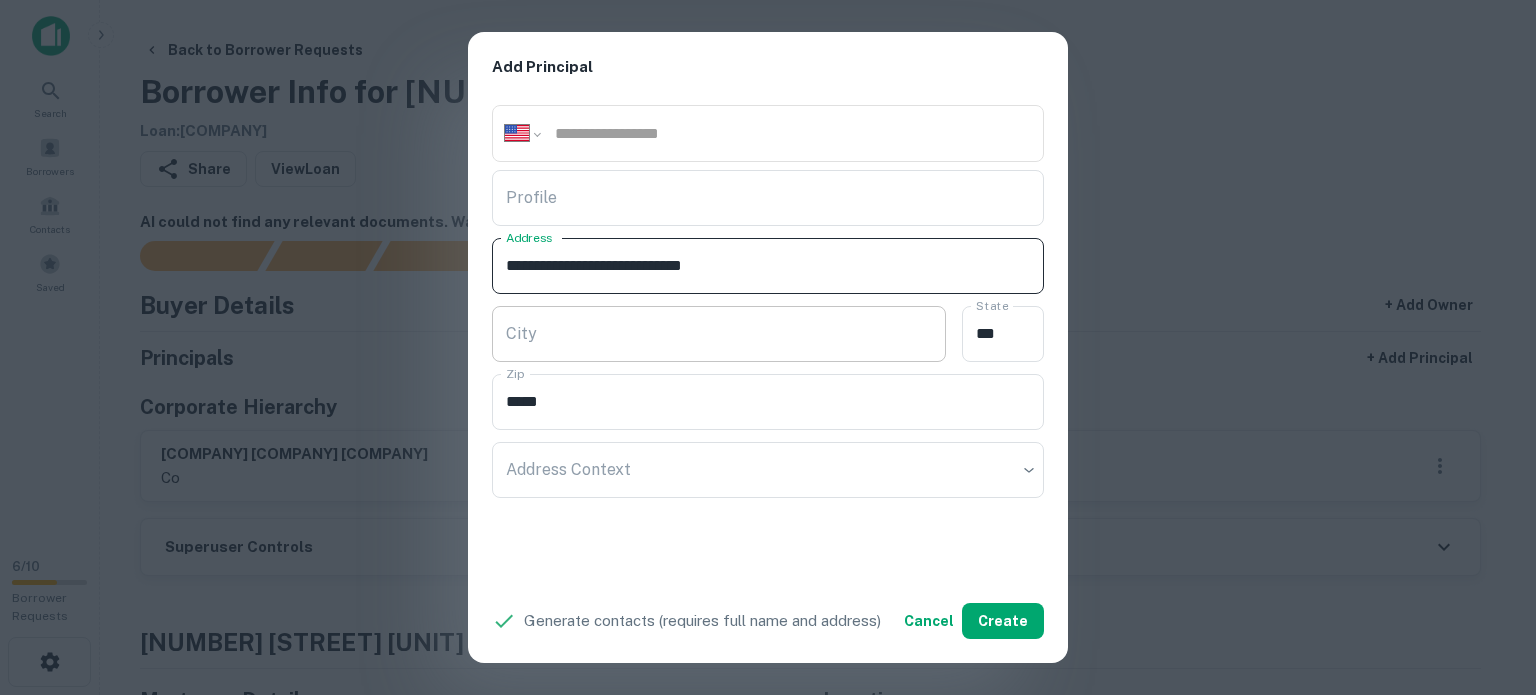 type on "**********" 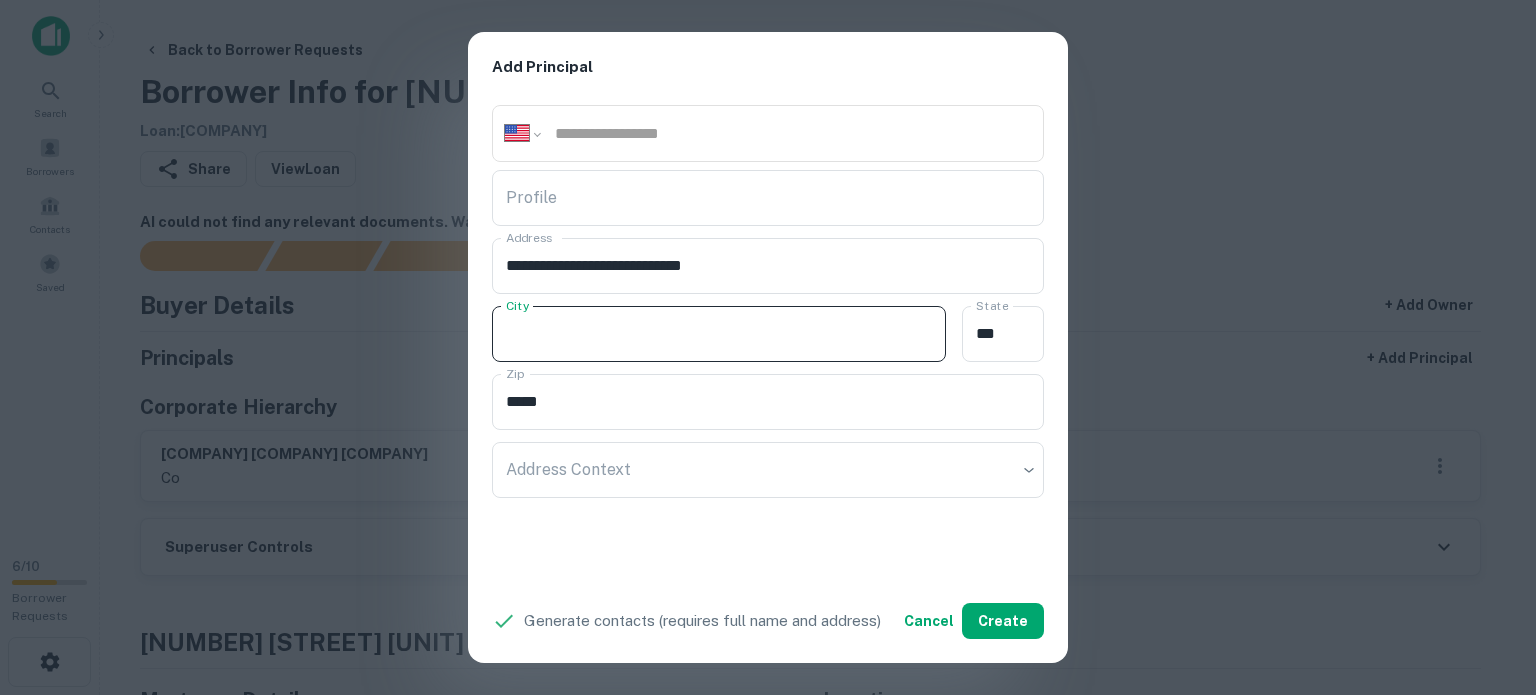 paste on "*********" 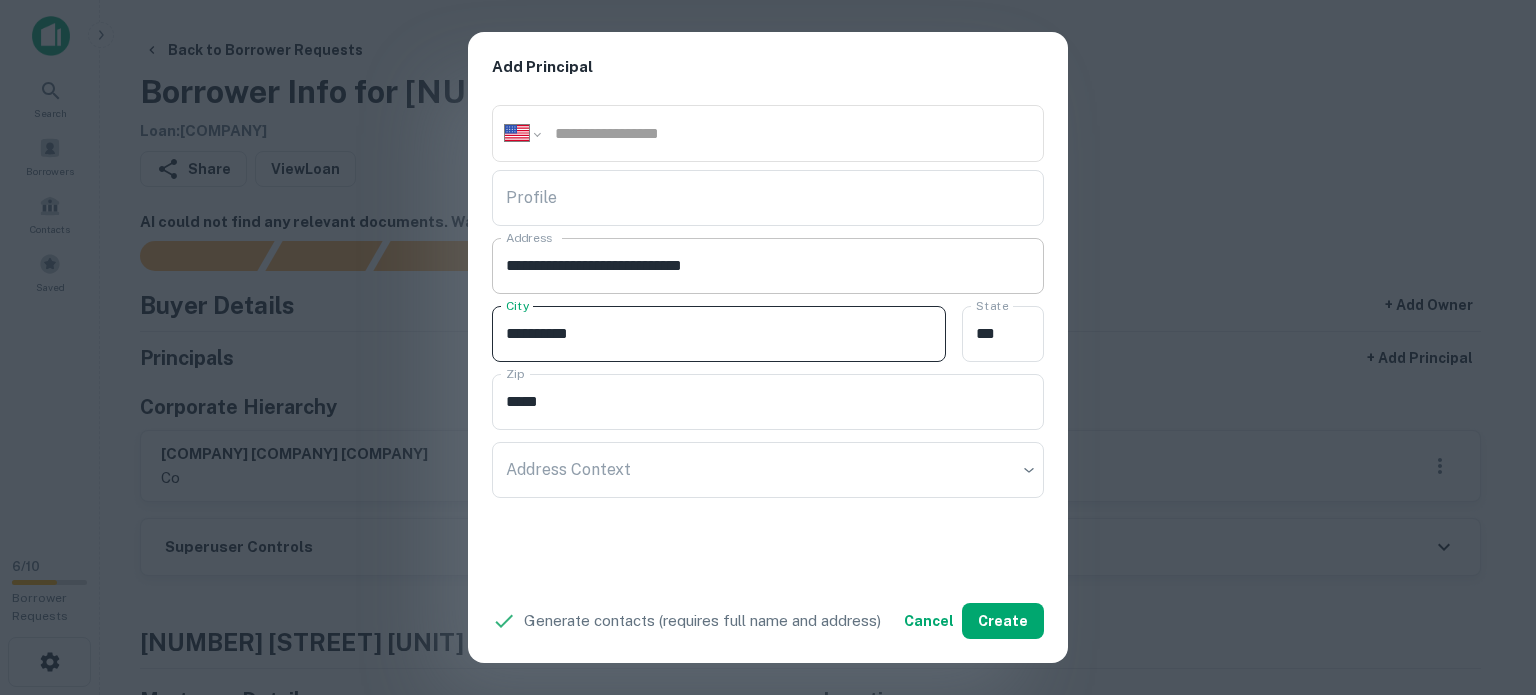 type on "*********" 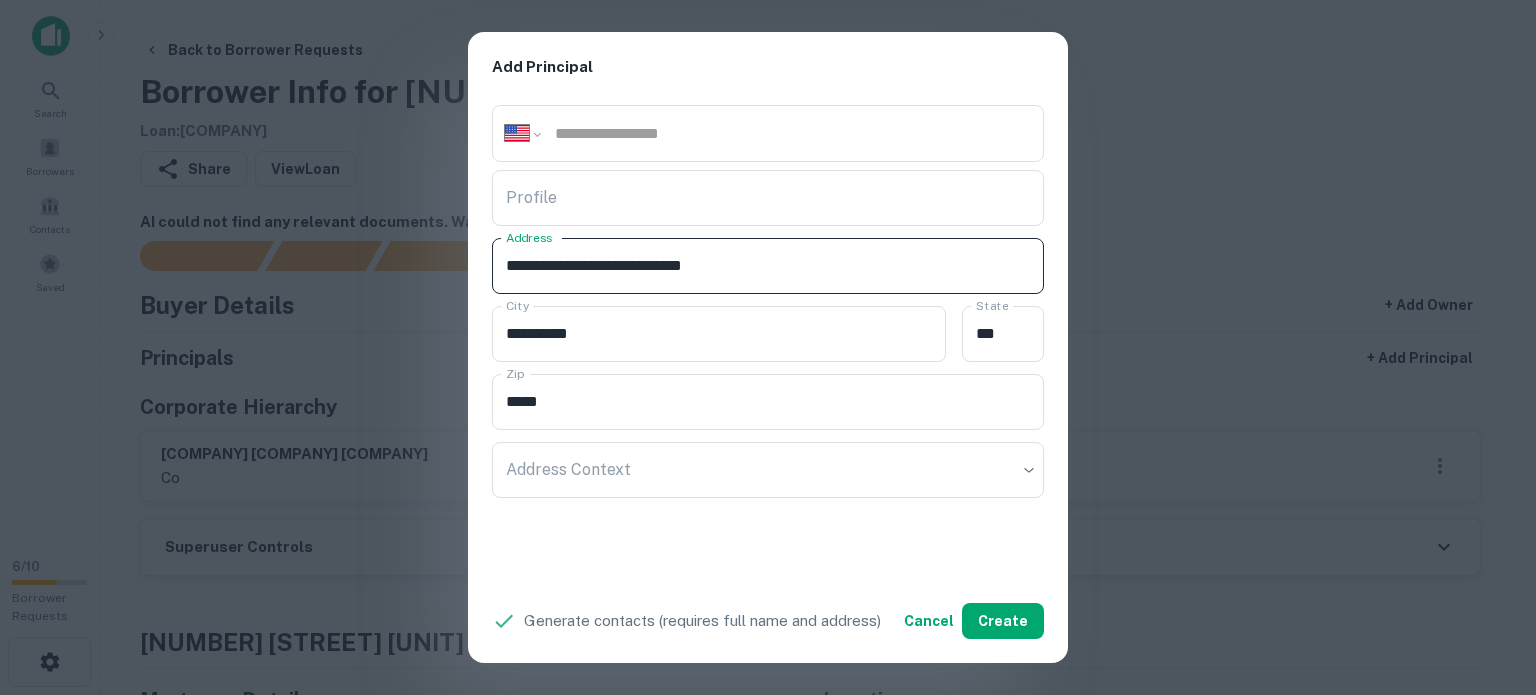 drag, startPoint x: 717, startPoint y: 259, endPoint x: 703, endPoint y: 251, distance: 16.124516 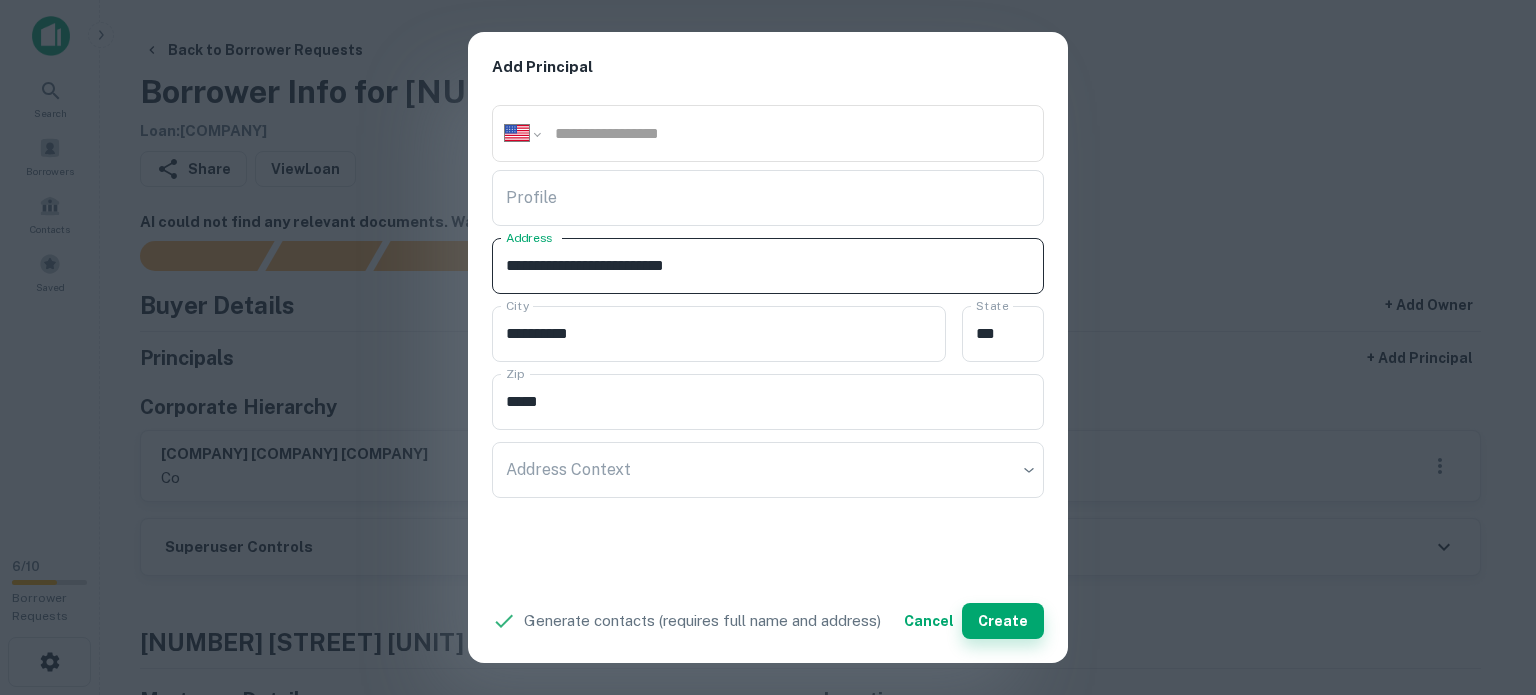 type on "**********" 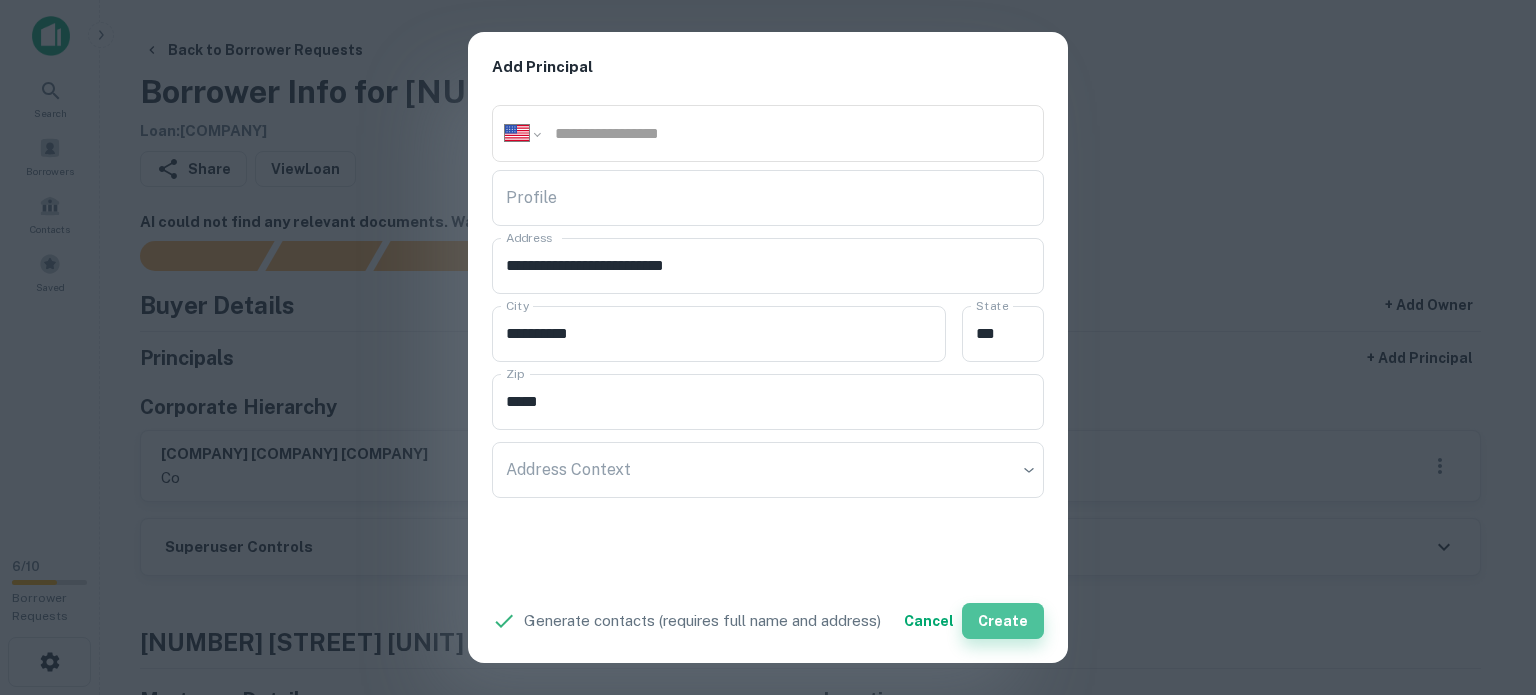 click on "Create" at bounding box center (1003, 621) 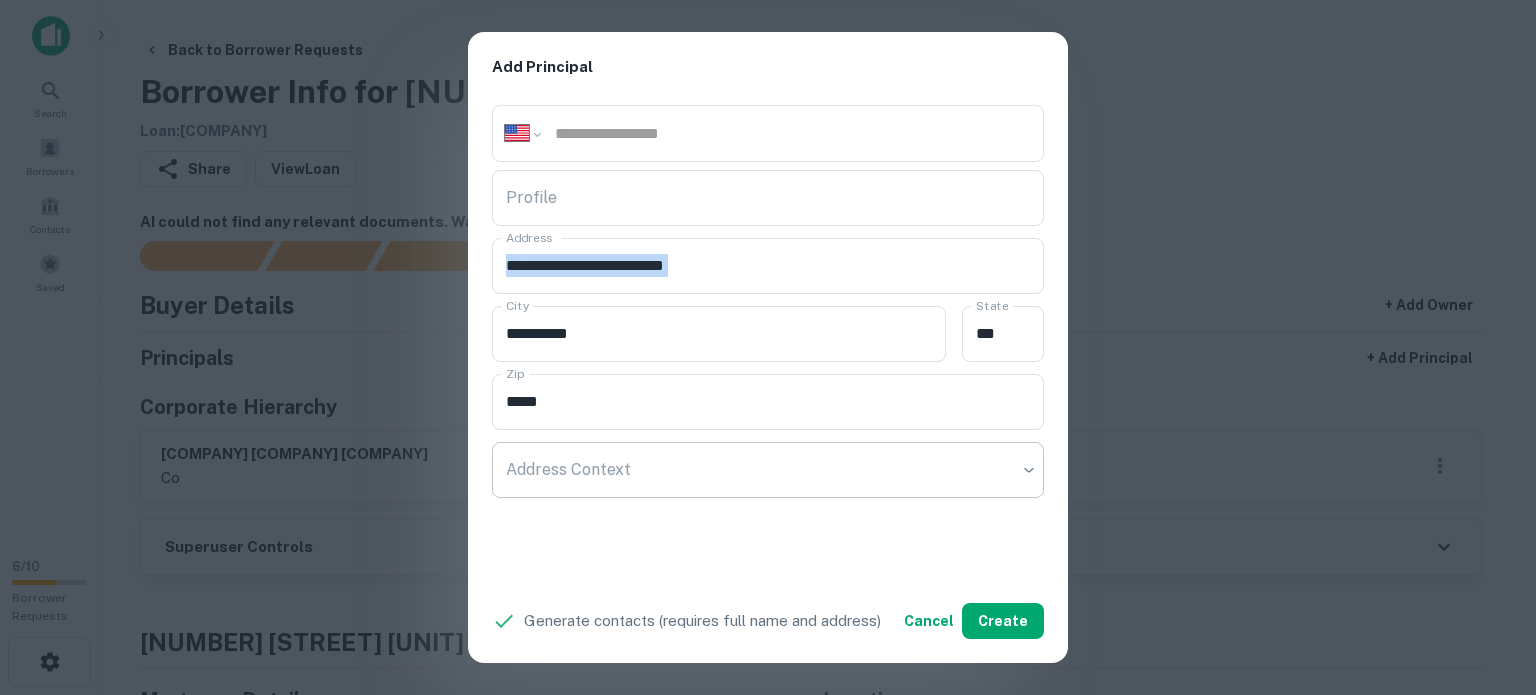 drag, startPoint x: 640, startPoint y: 378, endPoint x: 804, endPoint y: 442, distance: 176.04546 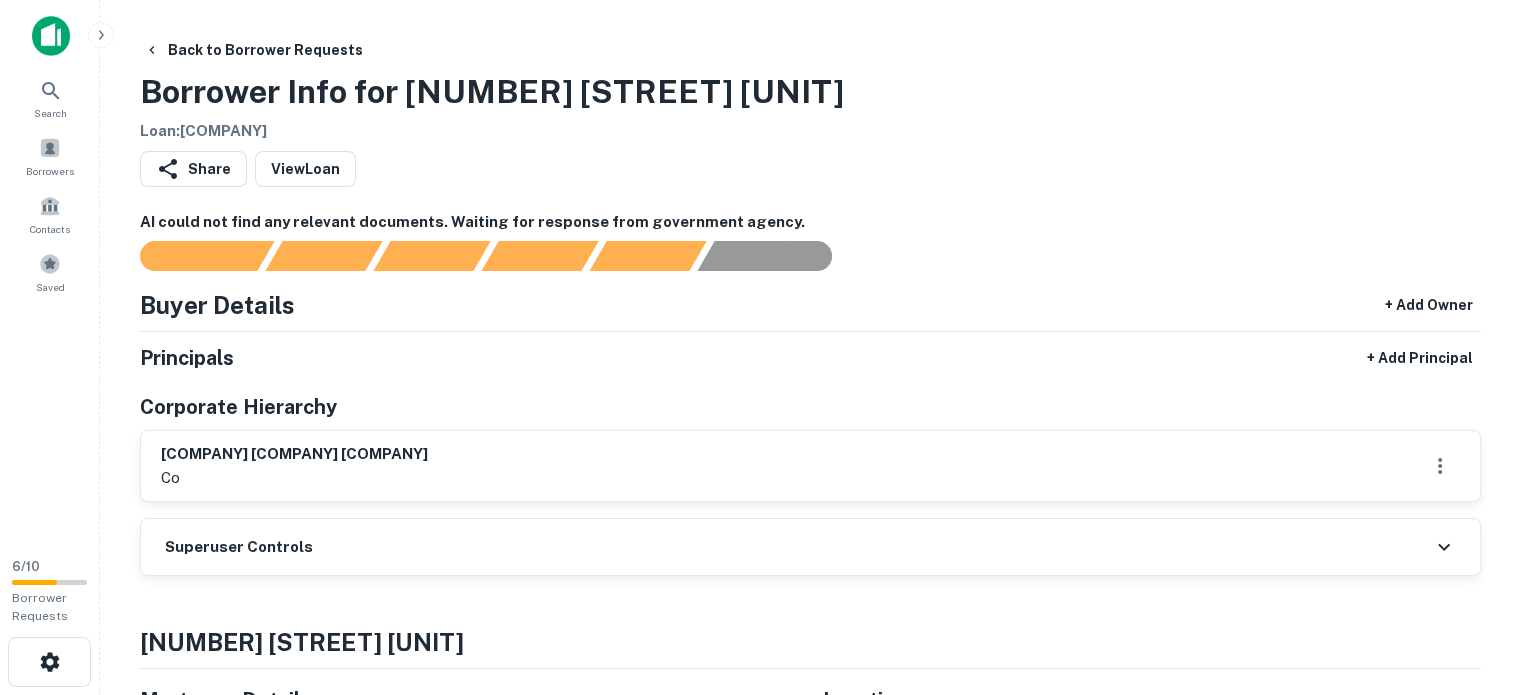 drag, startPoint x: 1192, startPoint y: 430, endPoint x: 1236, endPoint y: 418, distance: 45.607018 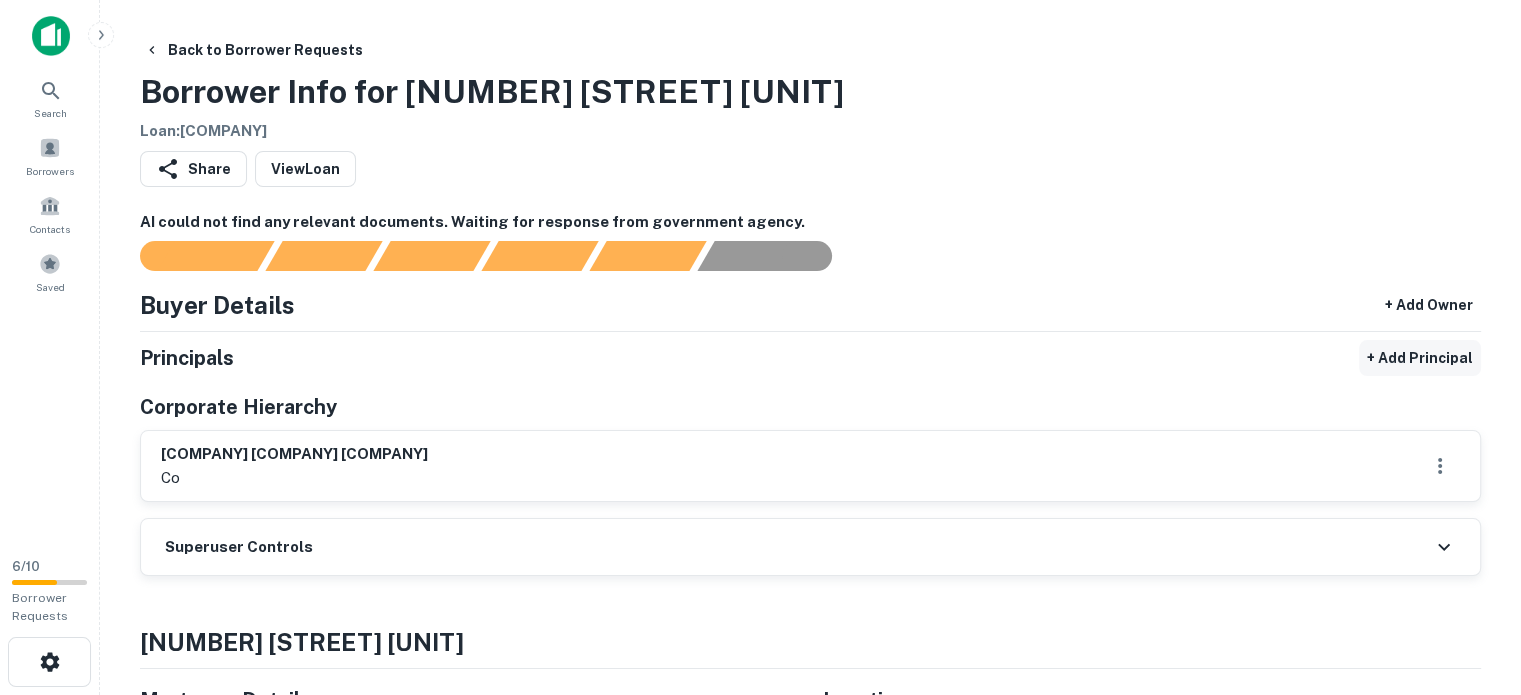 click on "+ Add Principal" at bounding box center [1420, 358] 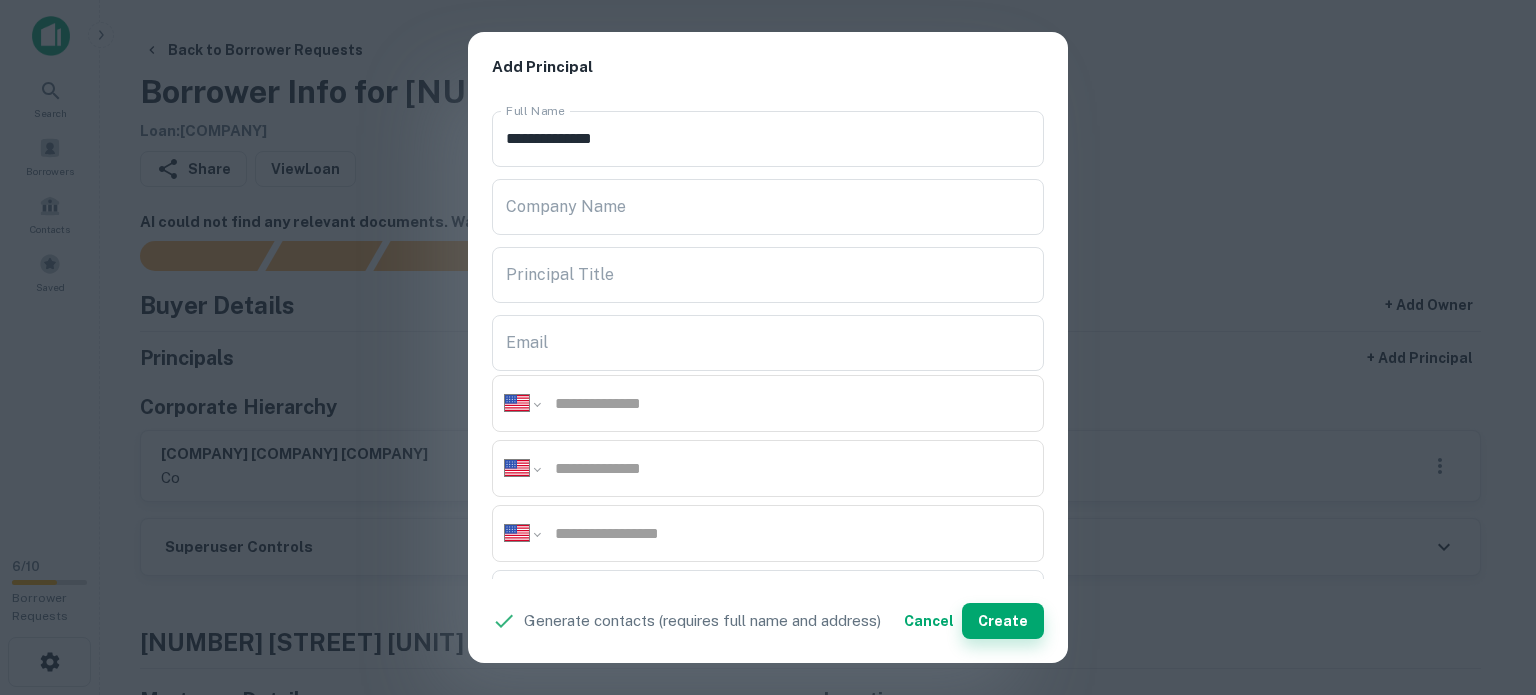 click on "Create" at bounding box center [1003, 621] 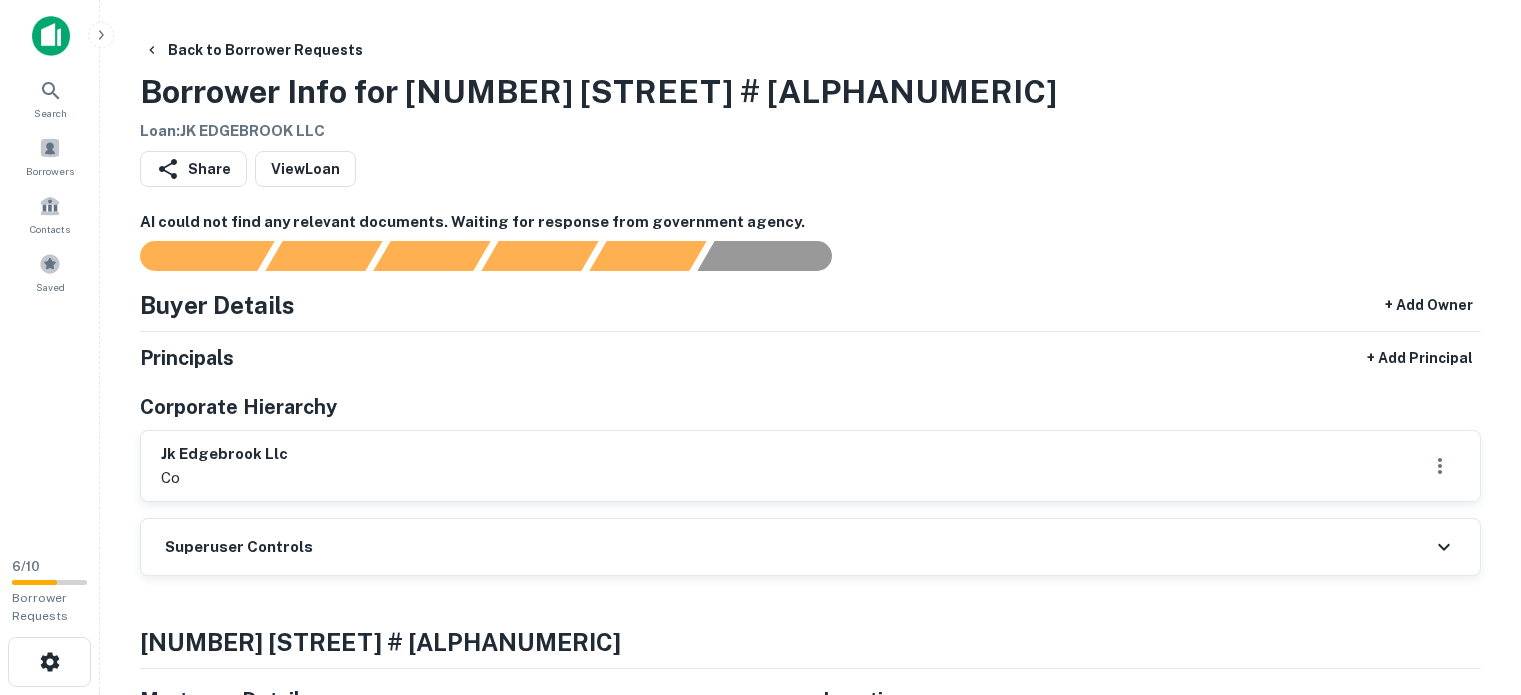 scroll, scrollTop: 0, scrollLeft: 0, axis: both 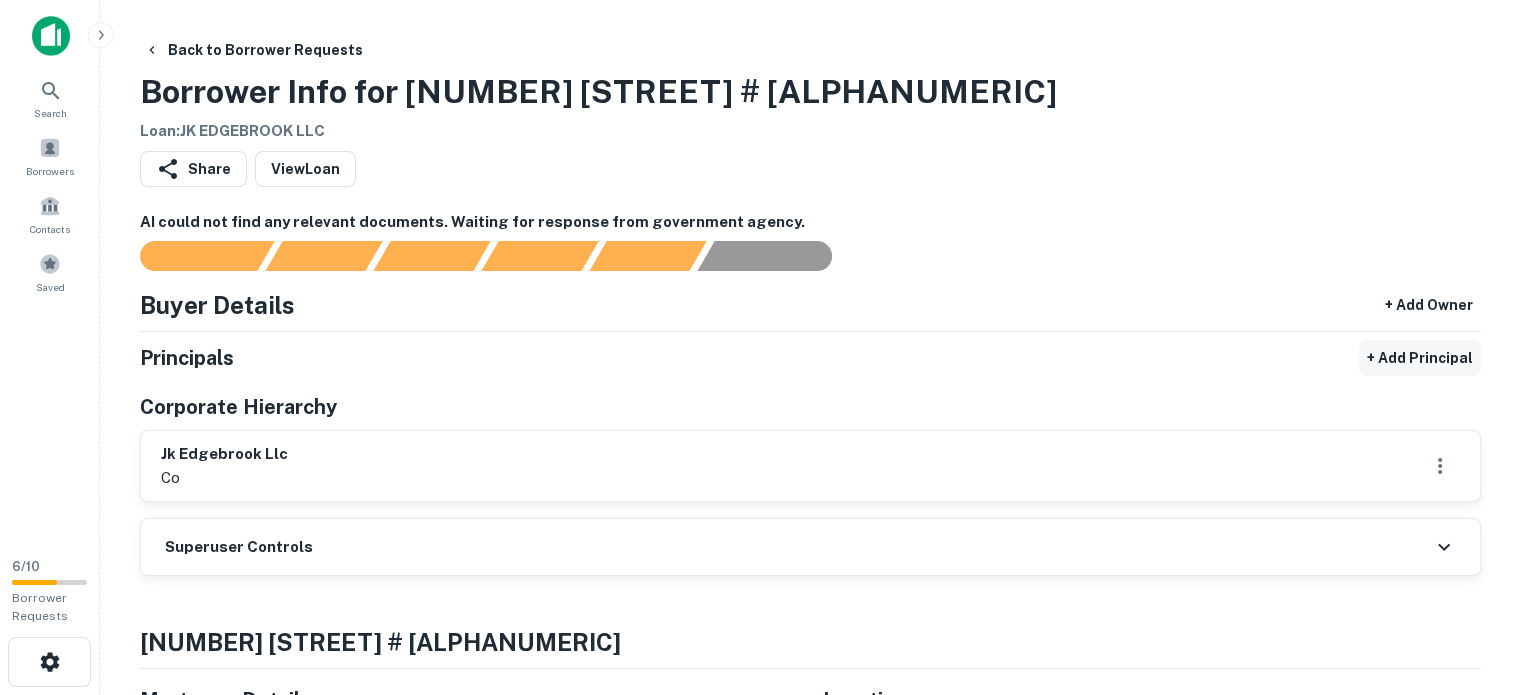 click on "+ Add Principal" at bounding box center (1420, 358) 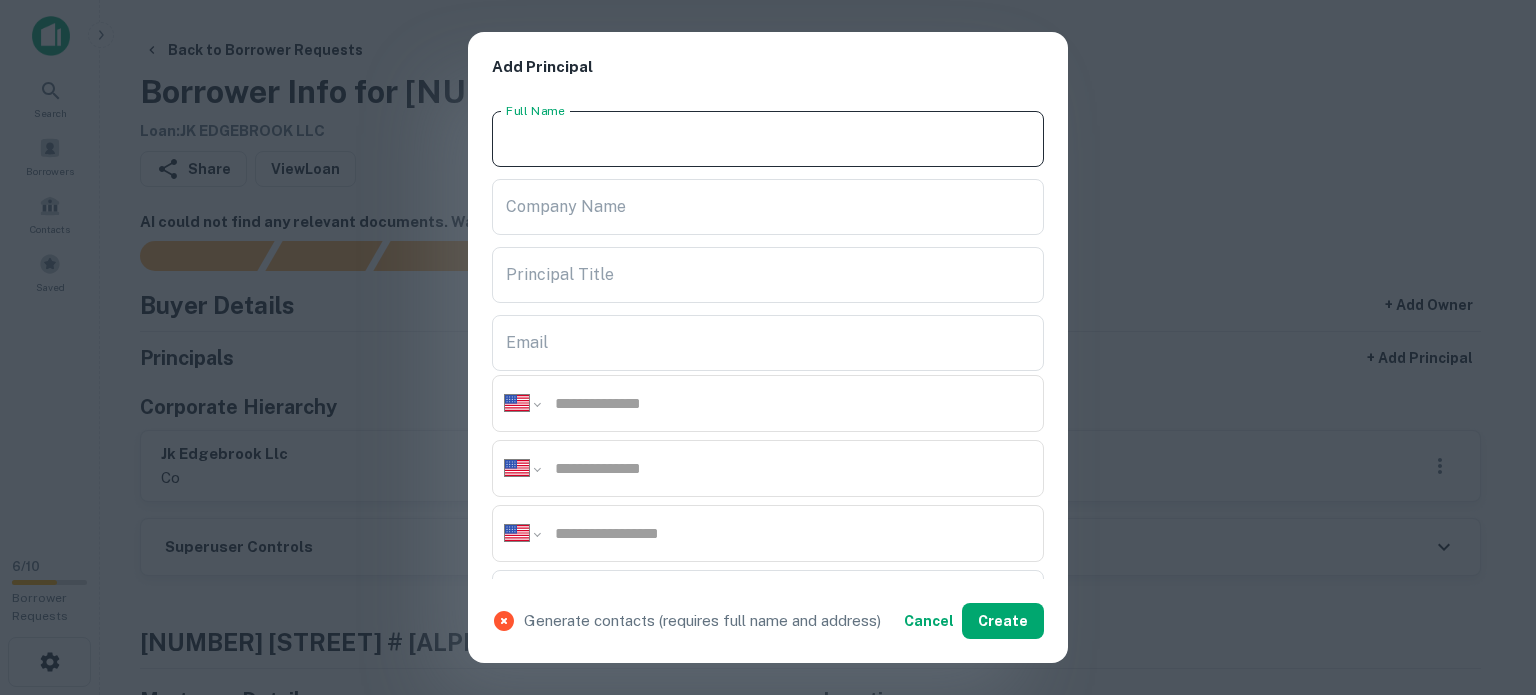 click on "Full Name" at bounding box center (768, 139) 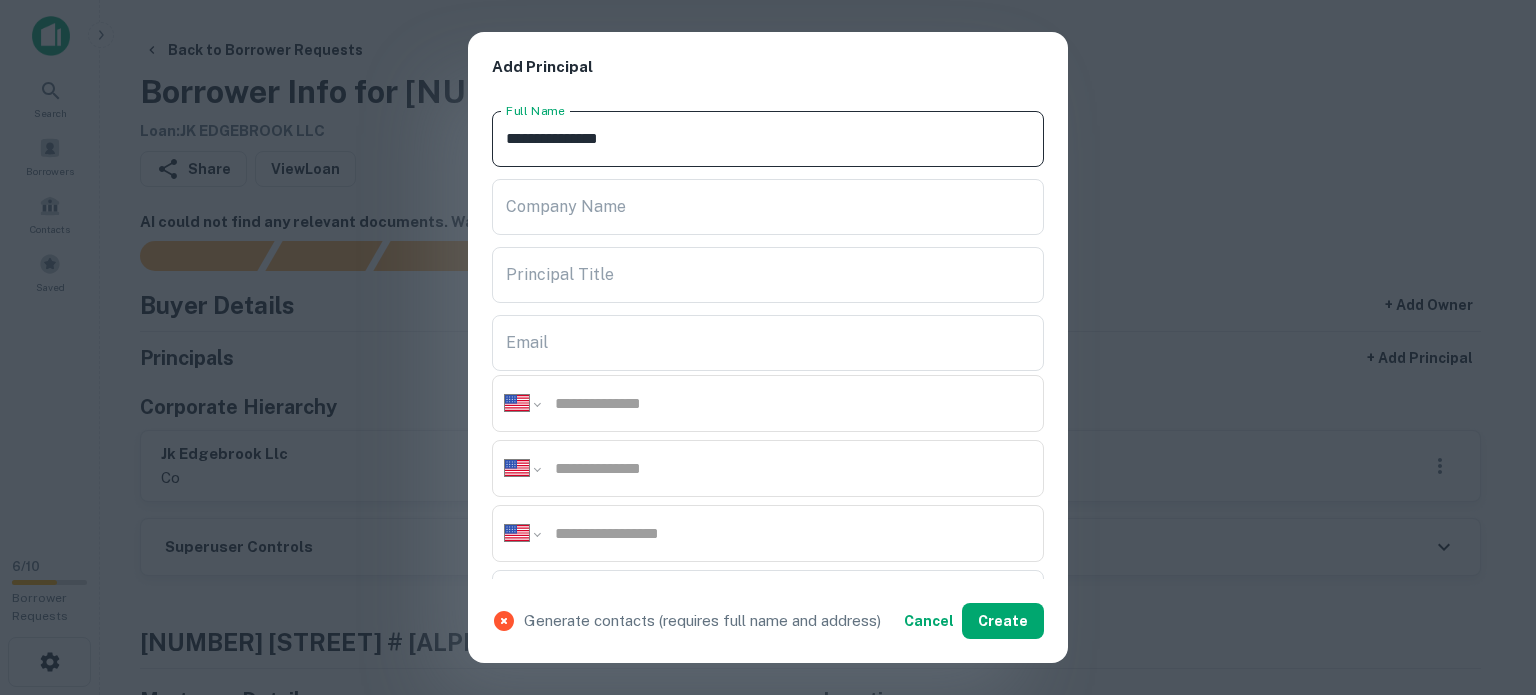 drag, startPoint x: 645, startPoint y: 134, endPoint x: 563, endPoint y: 127, distance: 82.29824 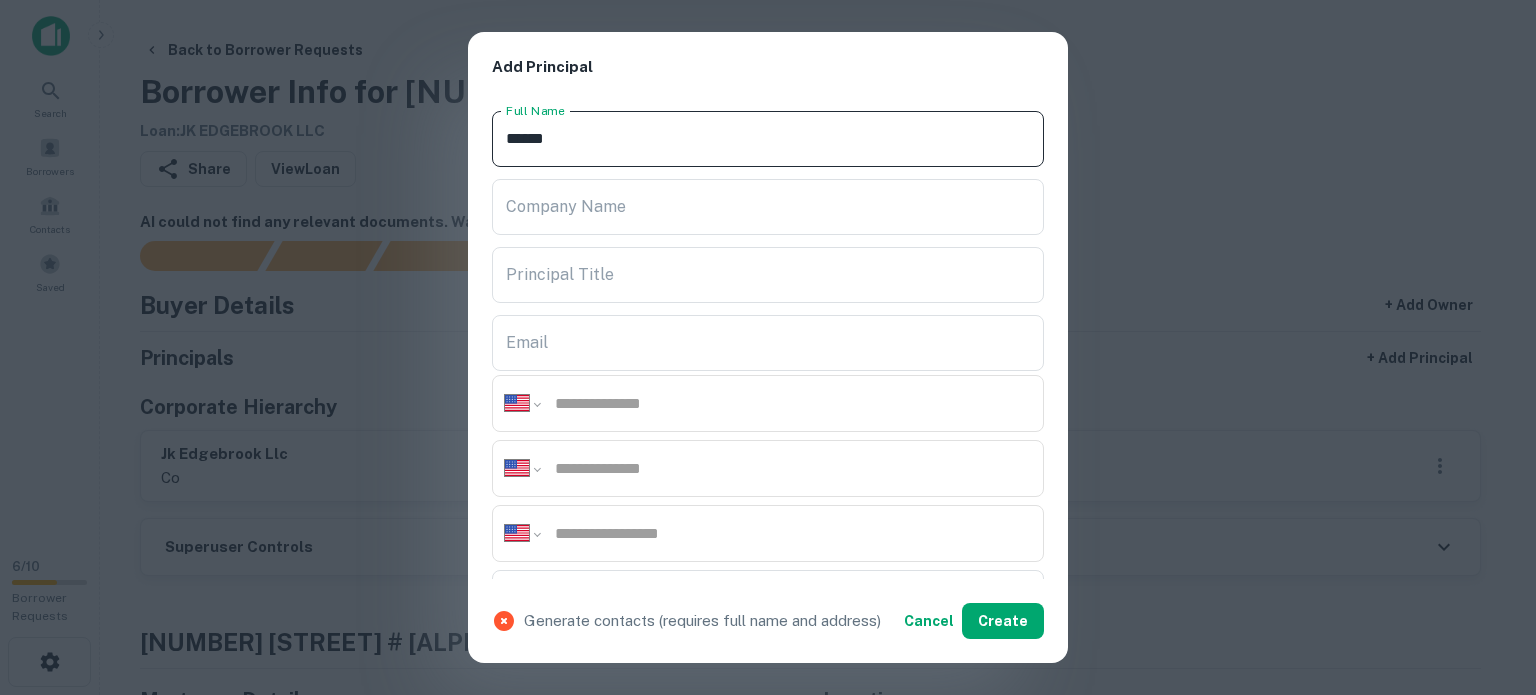 click on "*****" at bounding box center [768, 139] 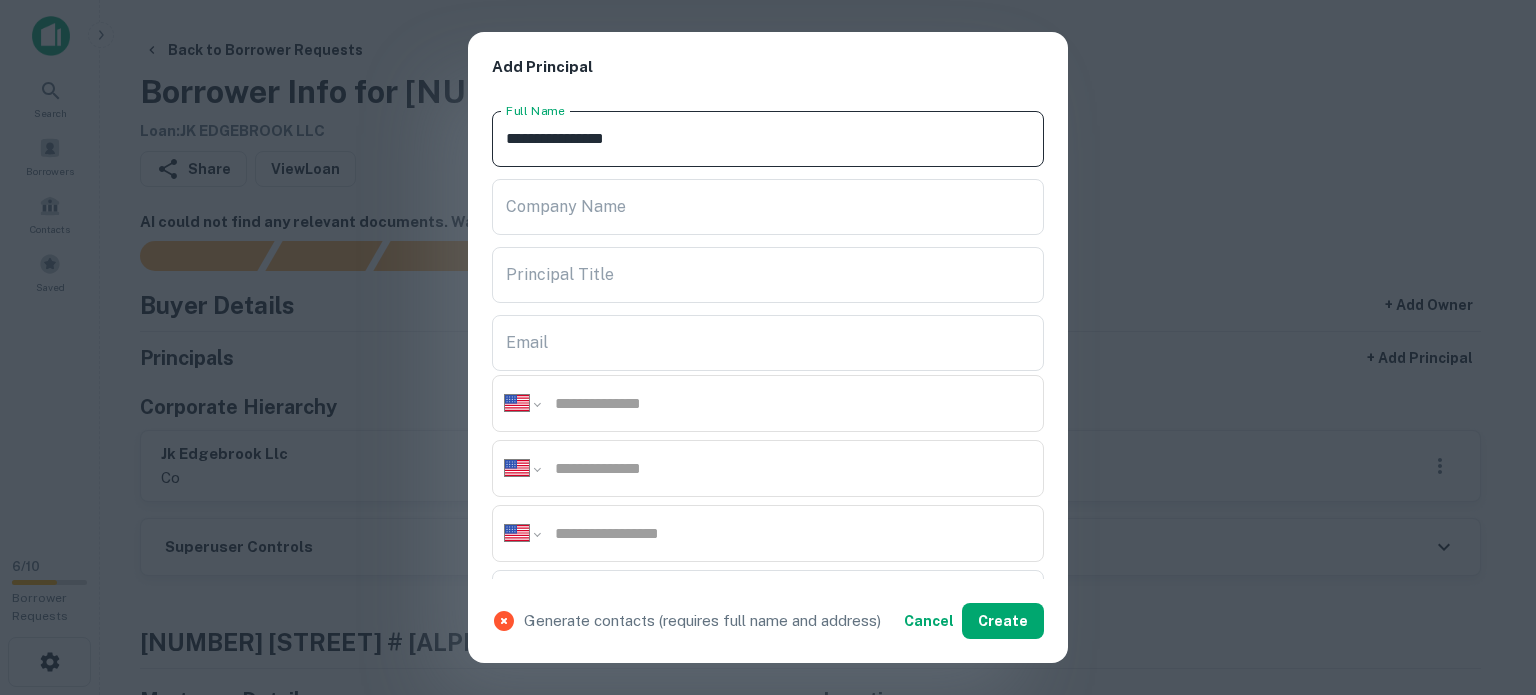 type on "**********" 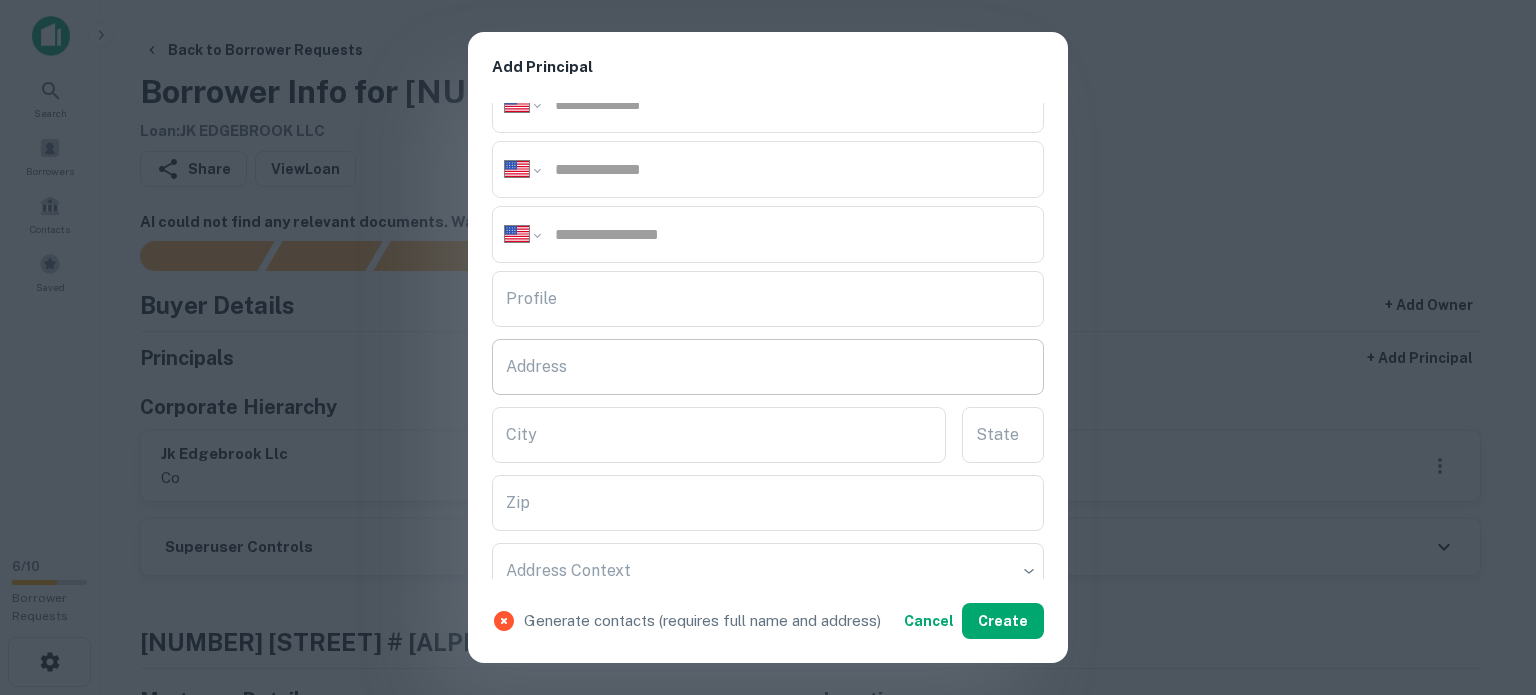 scroll, scrollTop: 300, scrollLeft: 0, axis: vertical 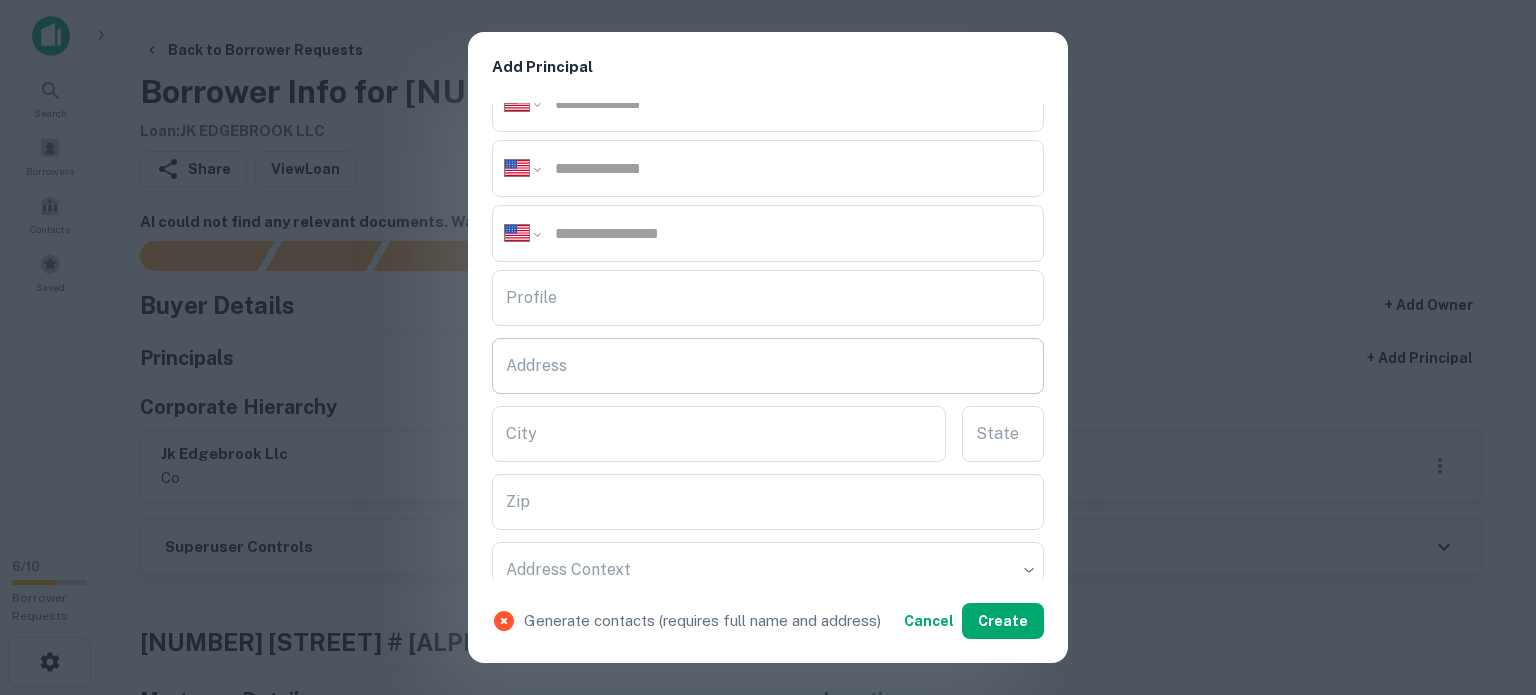 click on "Address" at bounding box center [768, 366] 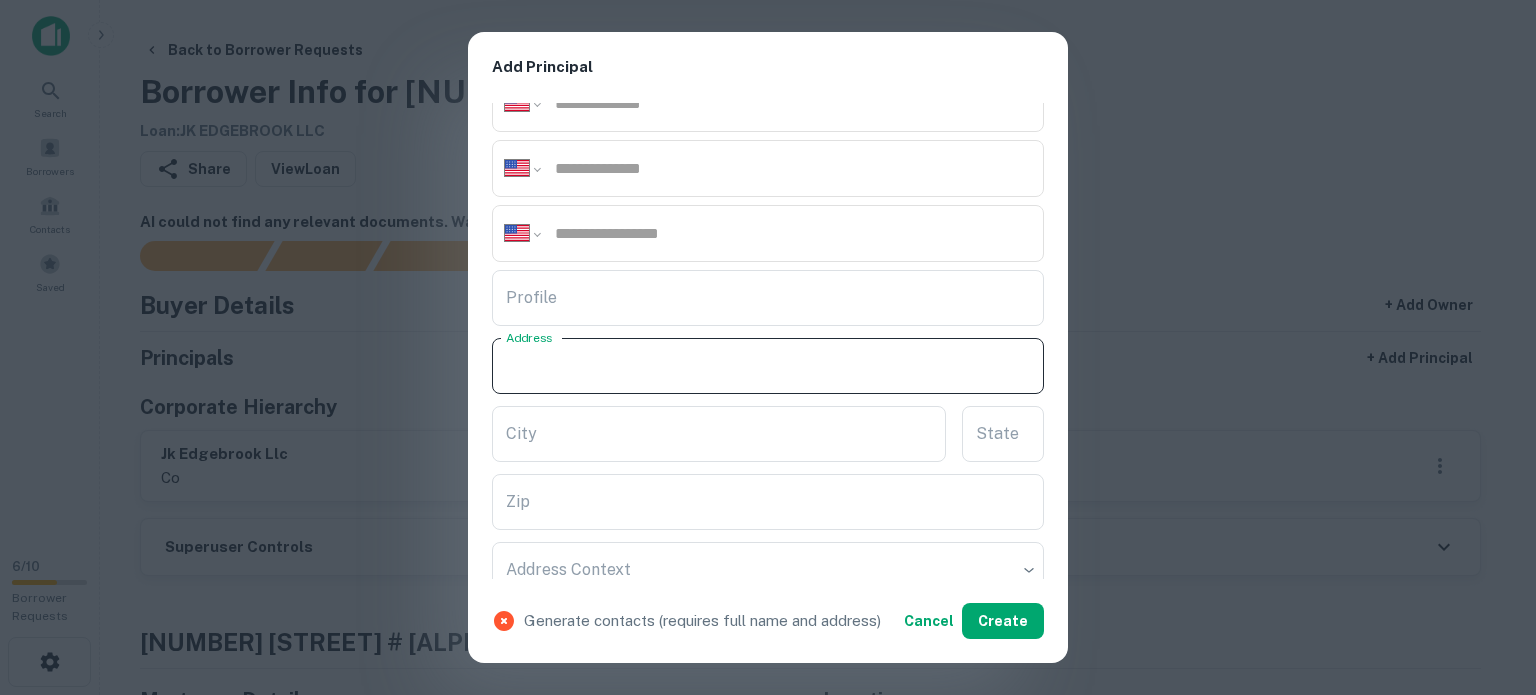 paste on "**********" 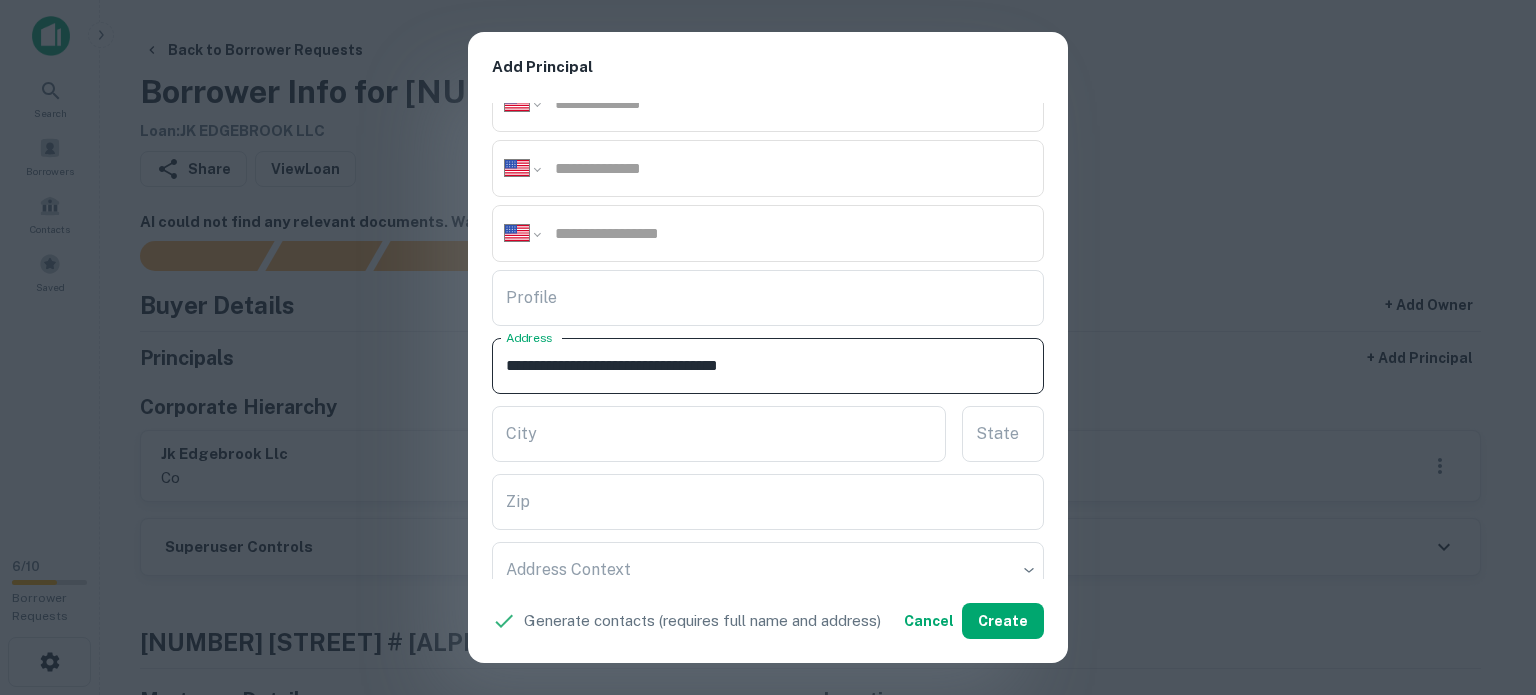 click on "**********" at bounding box center (768, 366) 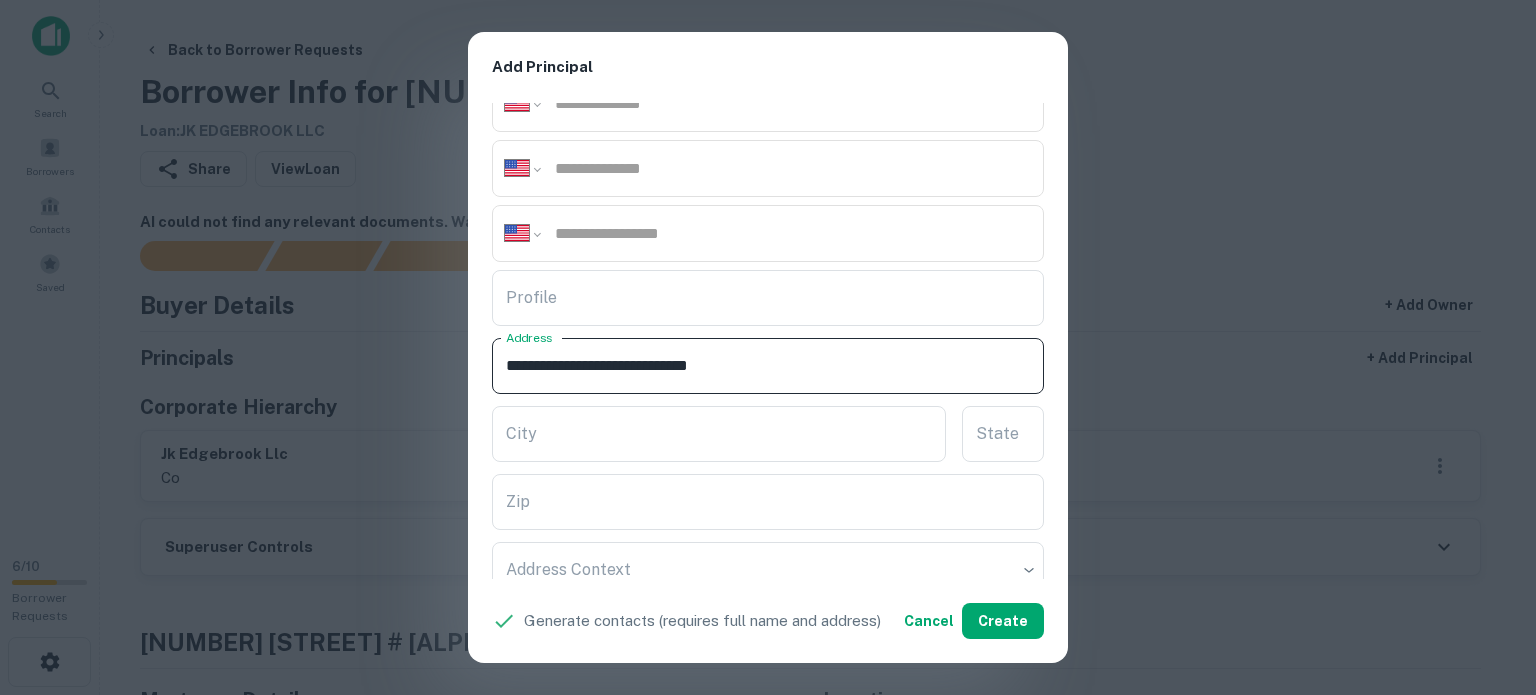 type on "**********" 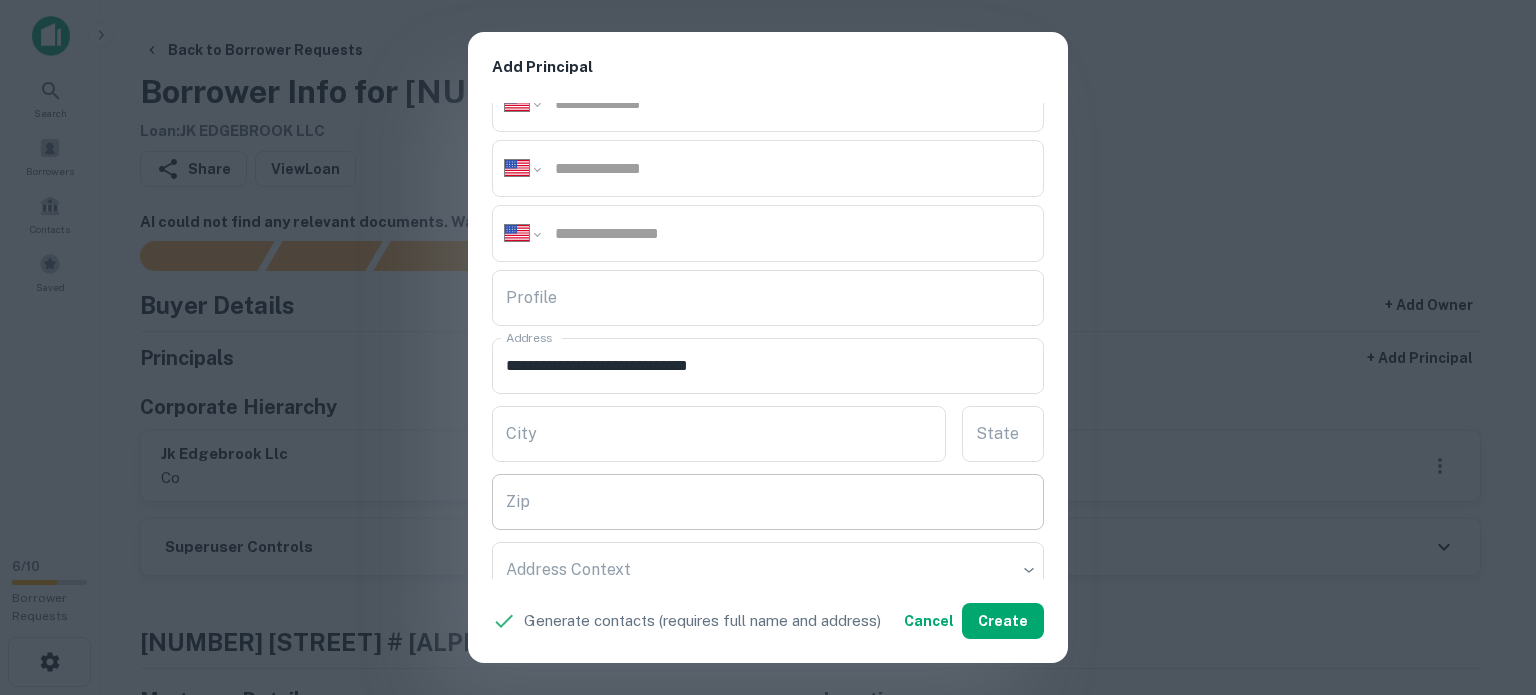 click on "Zip" at bounding box center [768, 502] 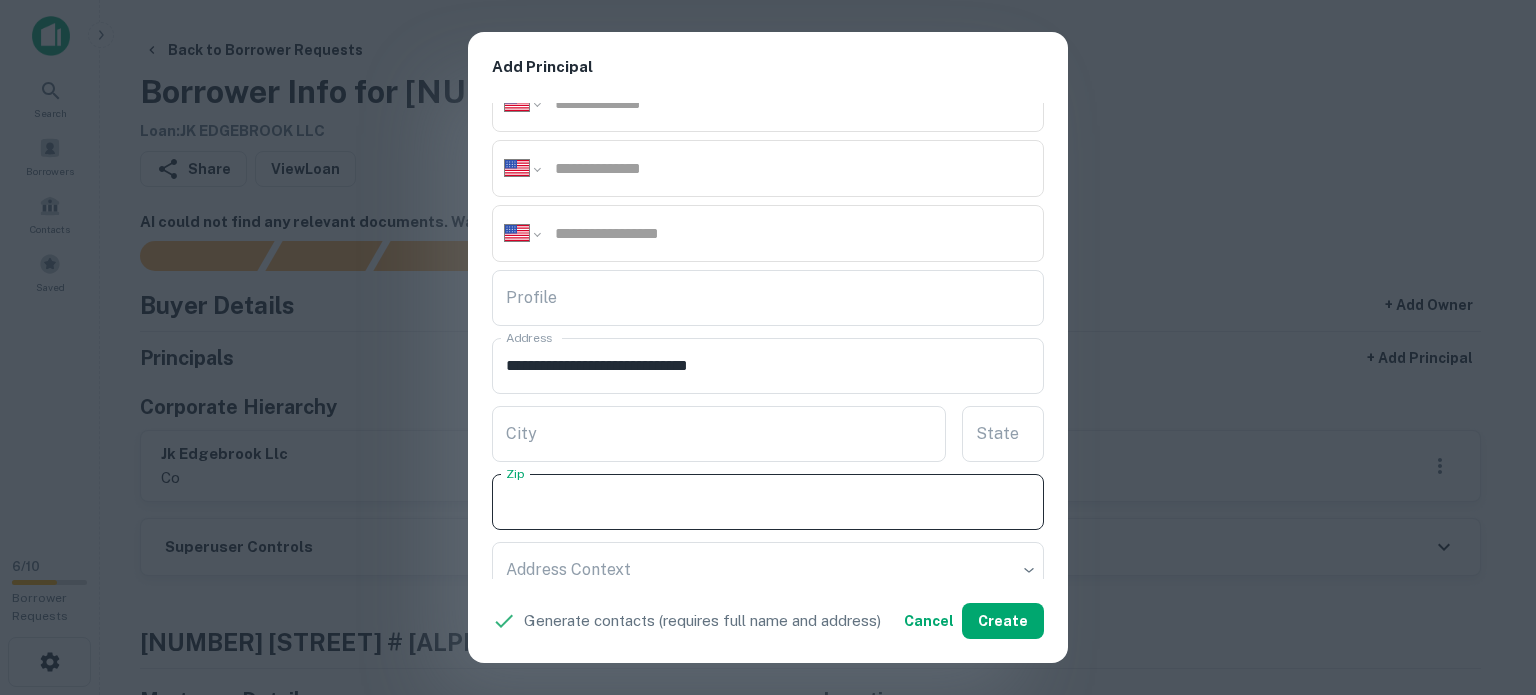 paste on "*****" 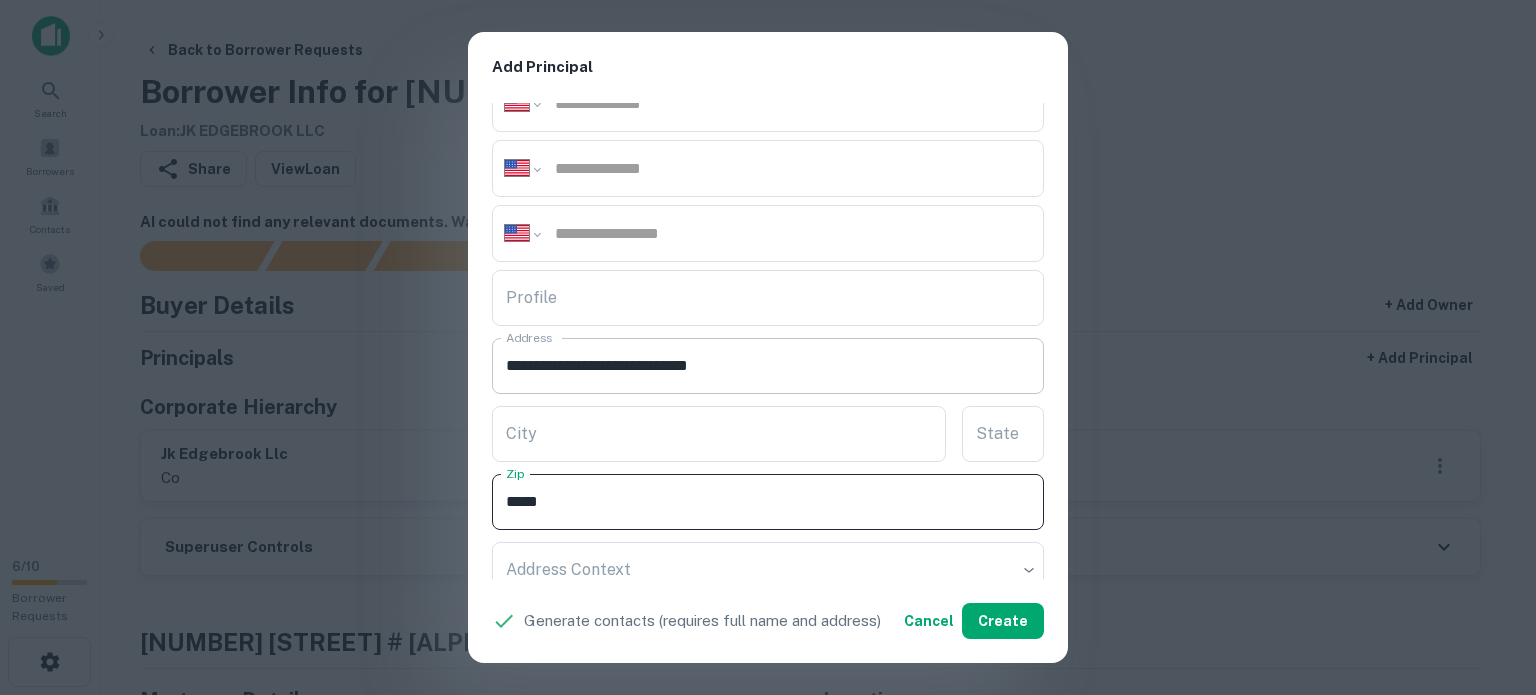 type on "*****" 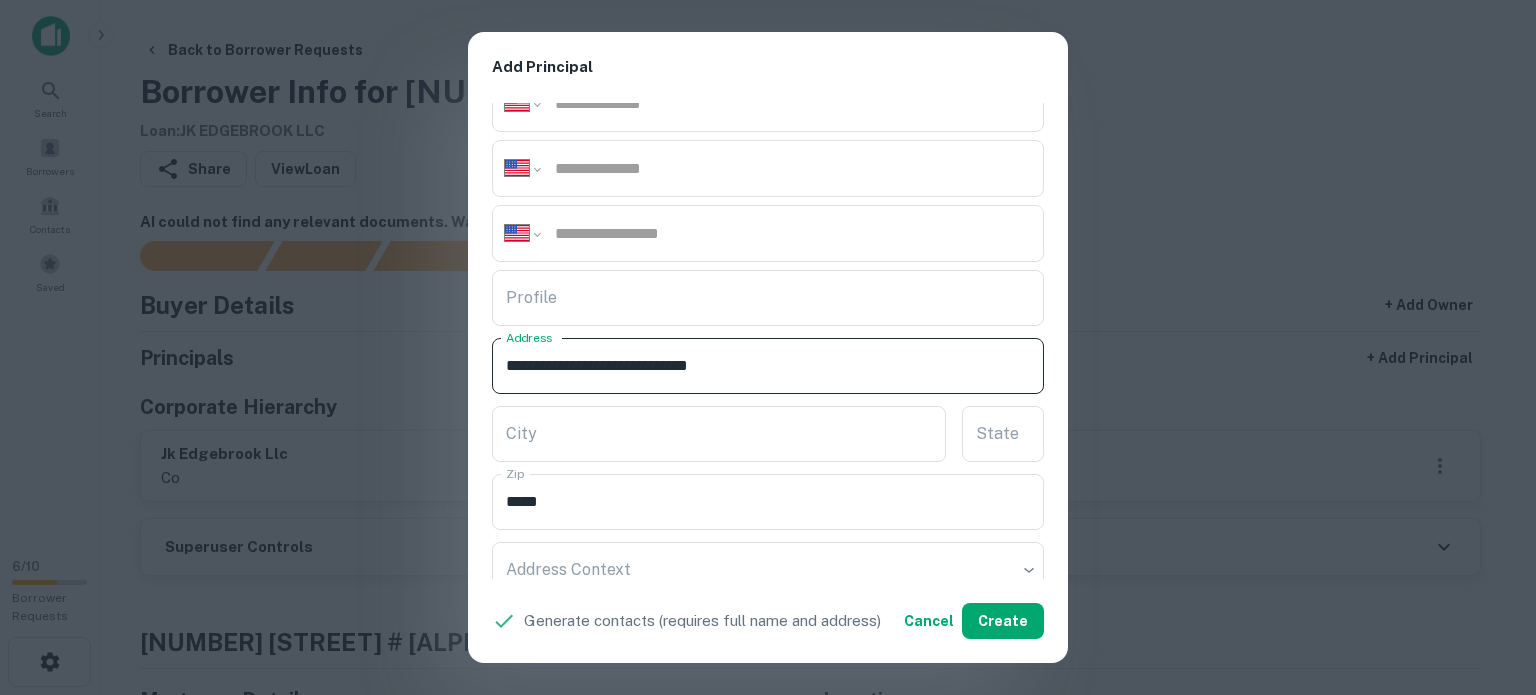 drag, startPoint x: 711, startPoint y: 366, endPoint x: 776, endPoint y: 364, distance: 65.03076 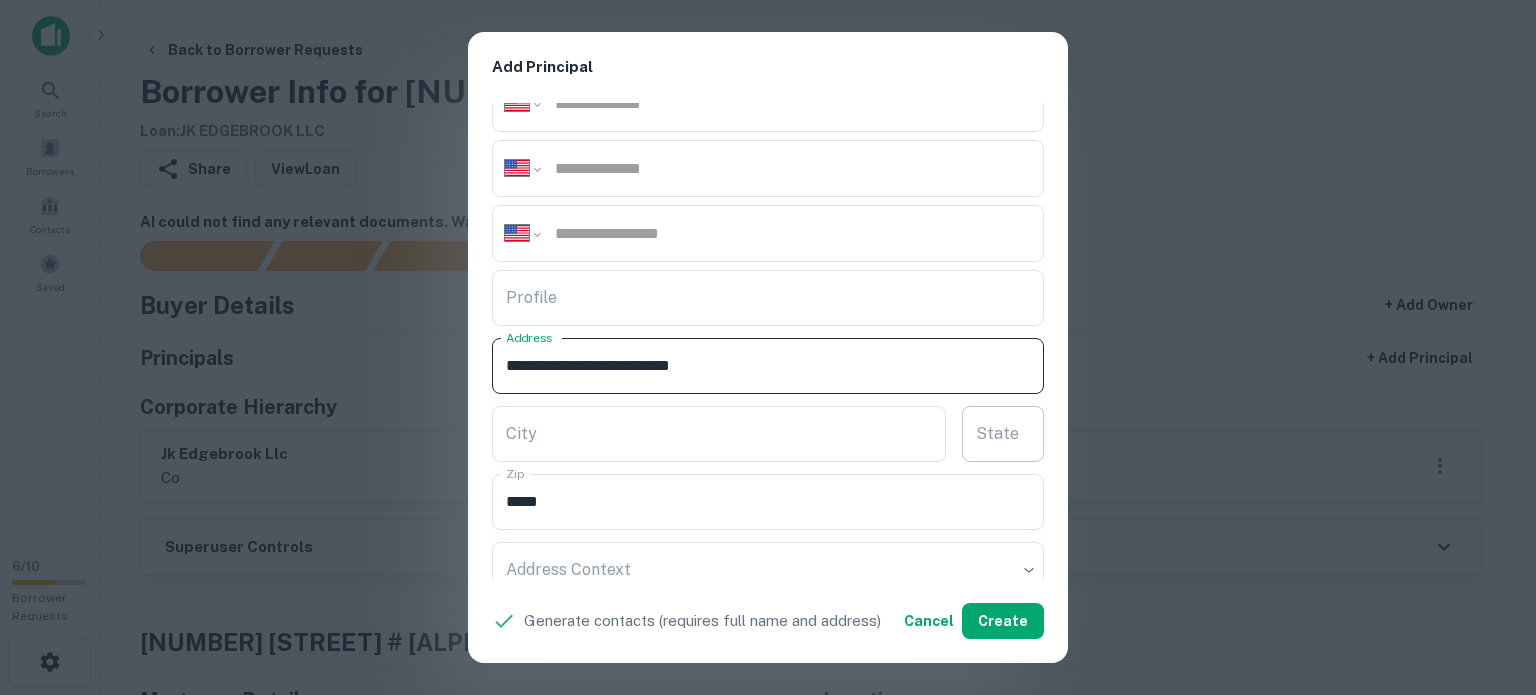 type on "**********" 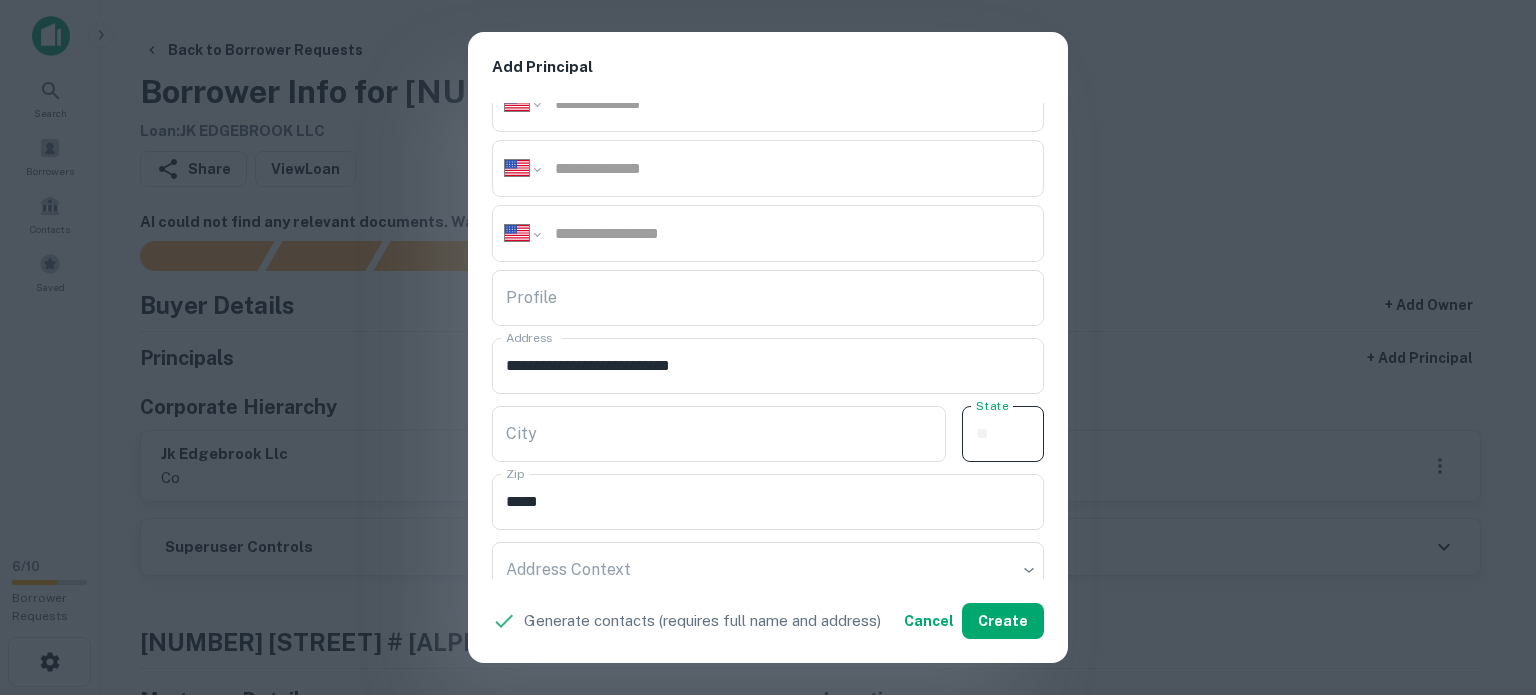paste on "**" 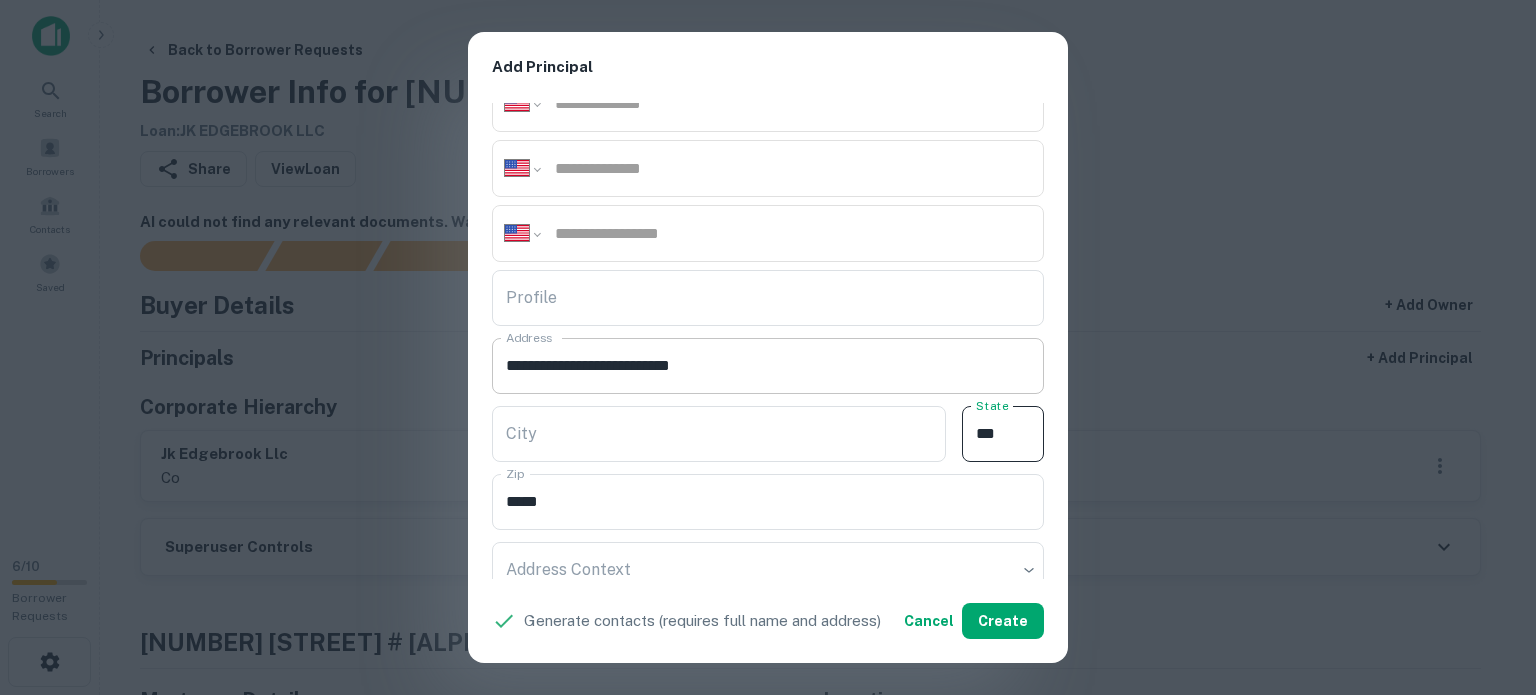 type on "**" 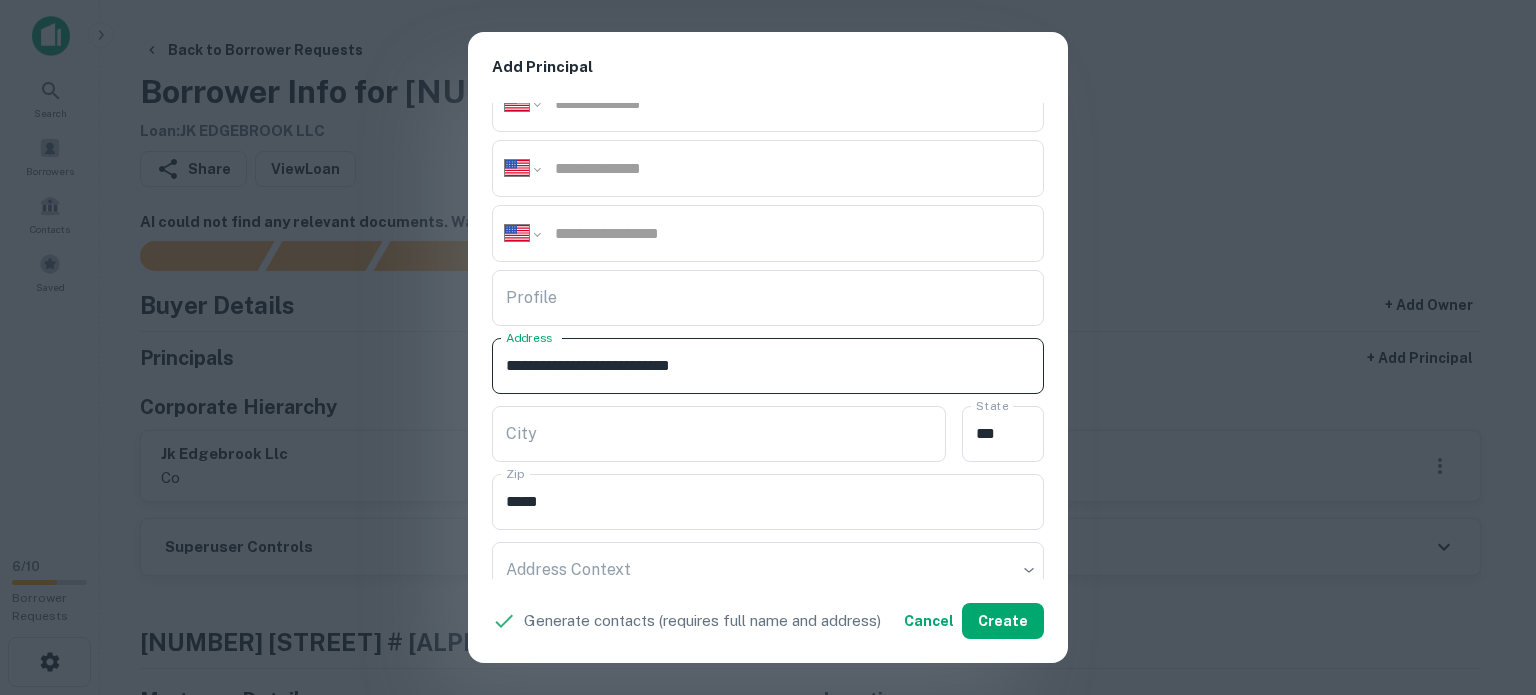 drag, startPoint x: 657, startPoint y: 356, endPoint x: 701, endPoint y: 383, distance: 51.62364 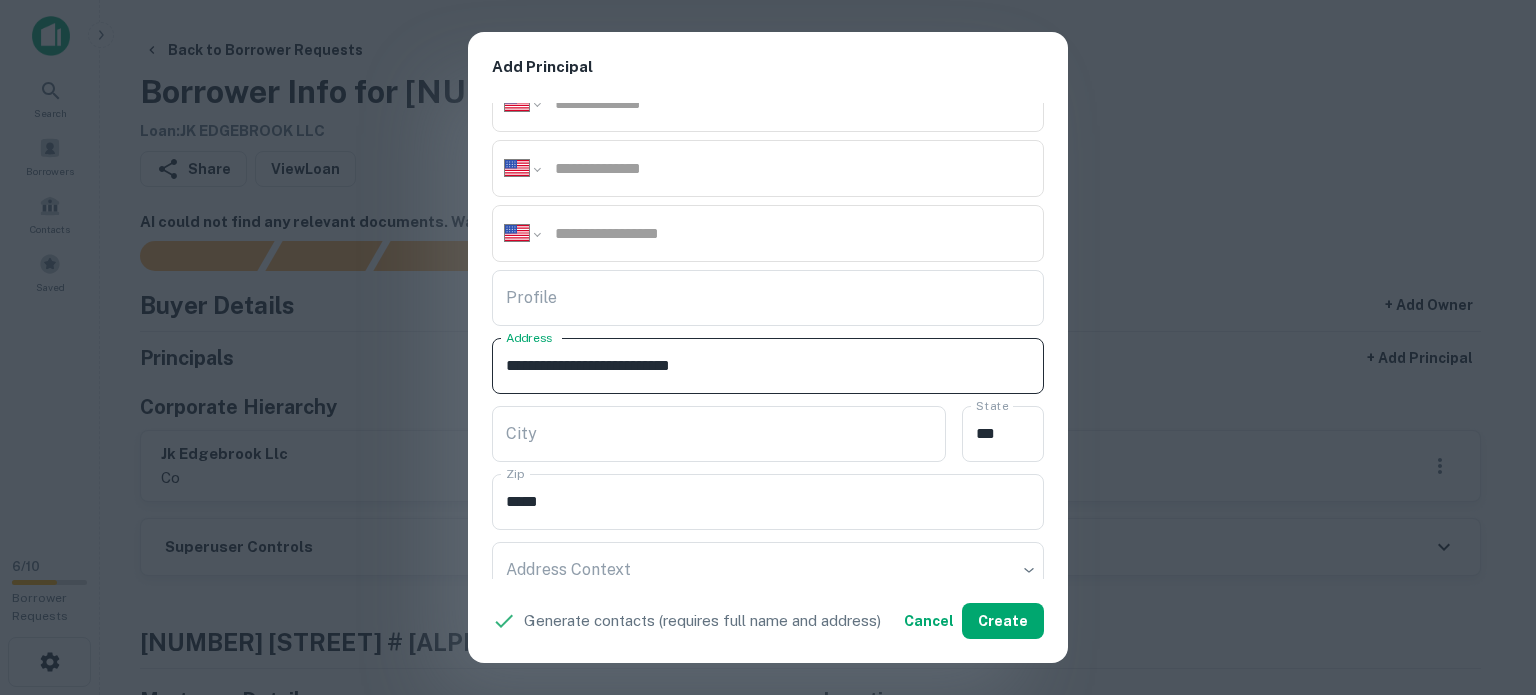 click on "**********" at bounding box center [768, 366] 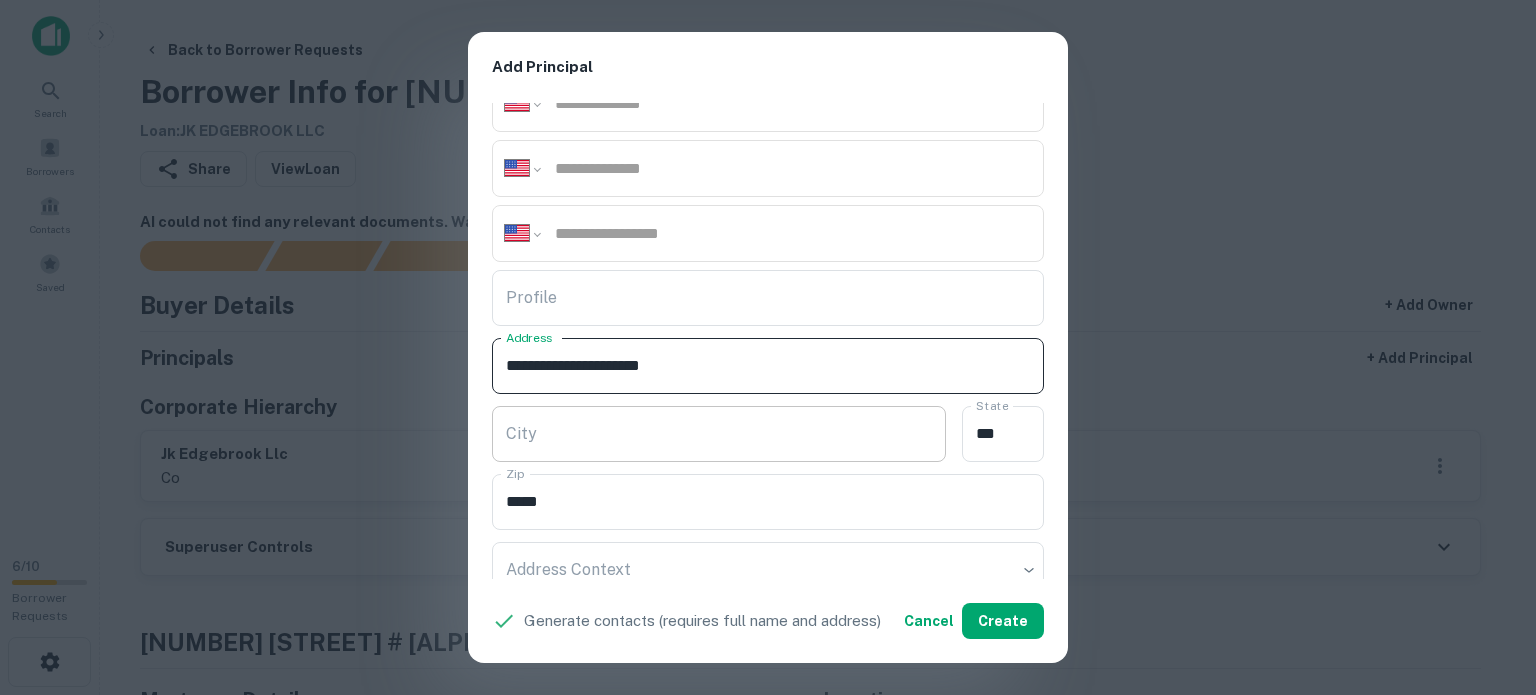type on "**********" 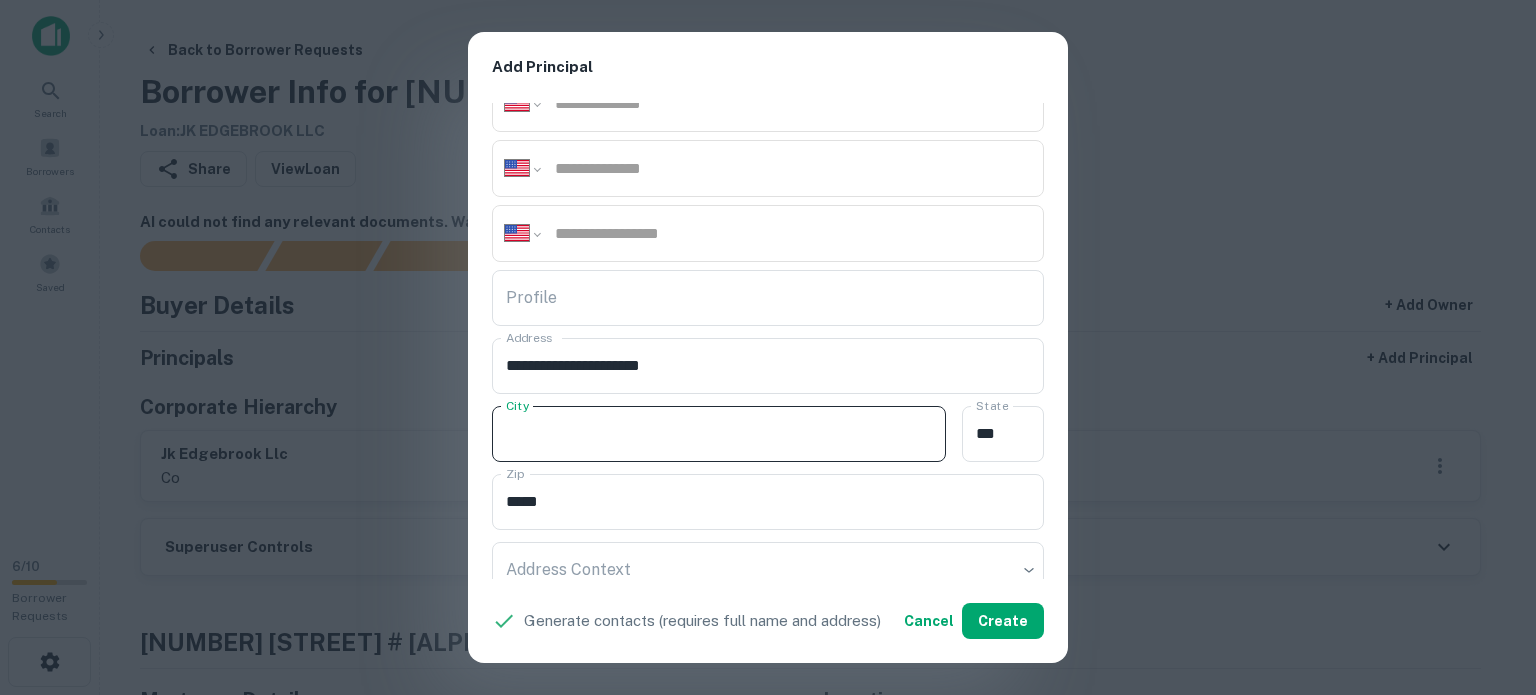 paste on "*****" 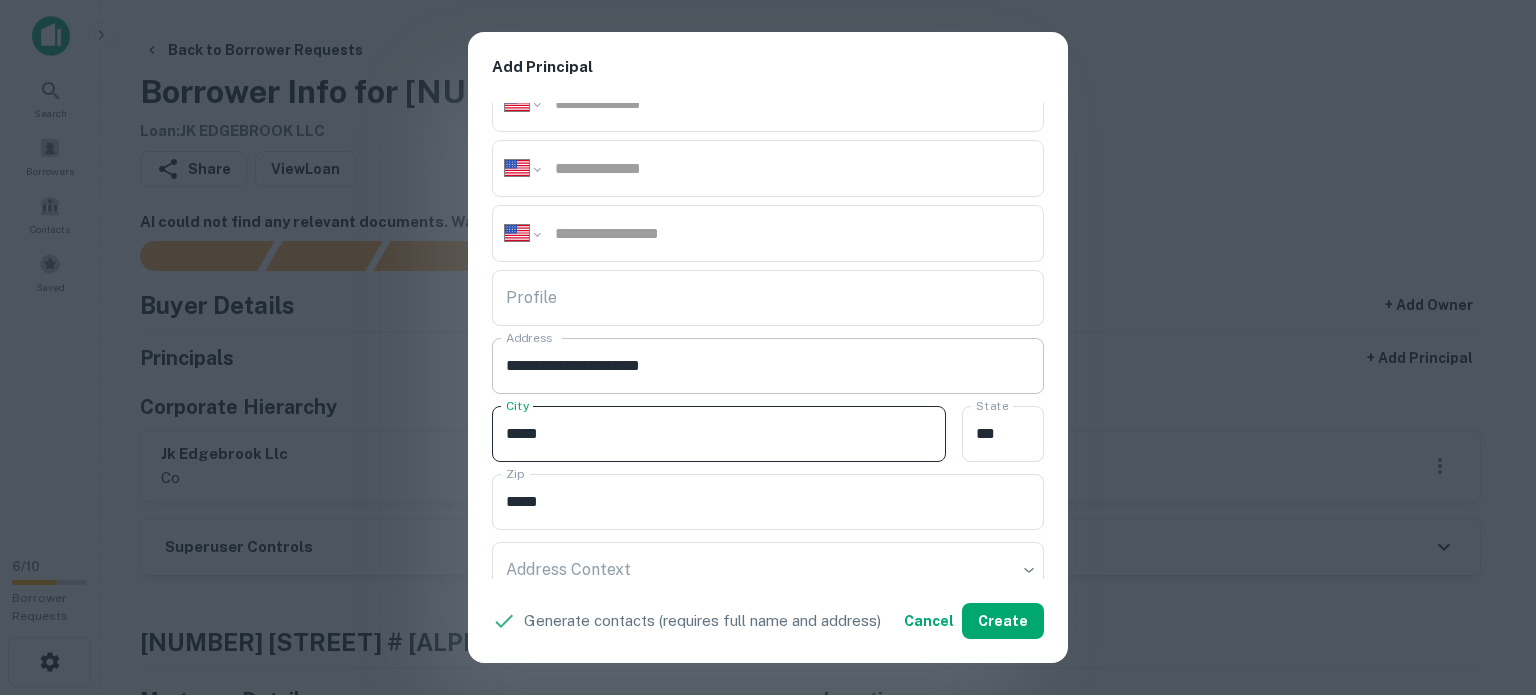 type on "*****" 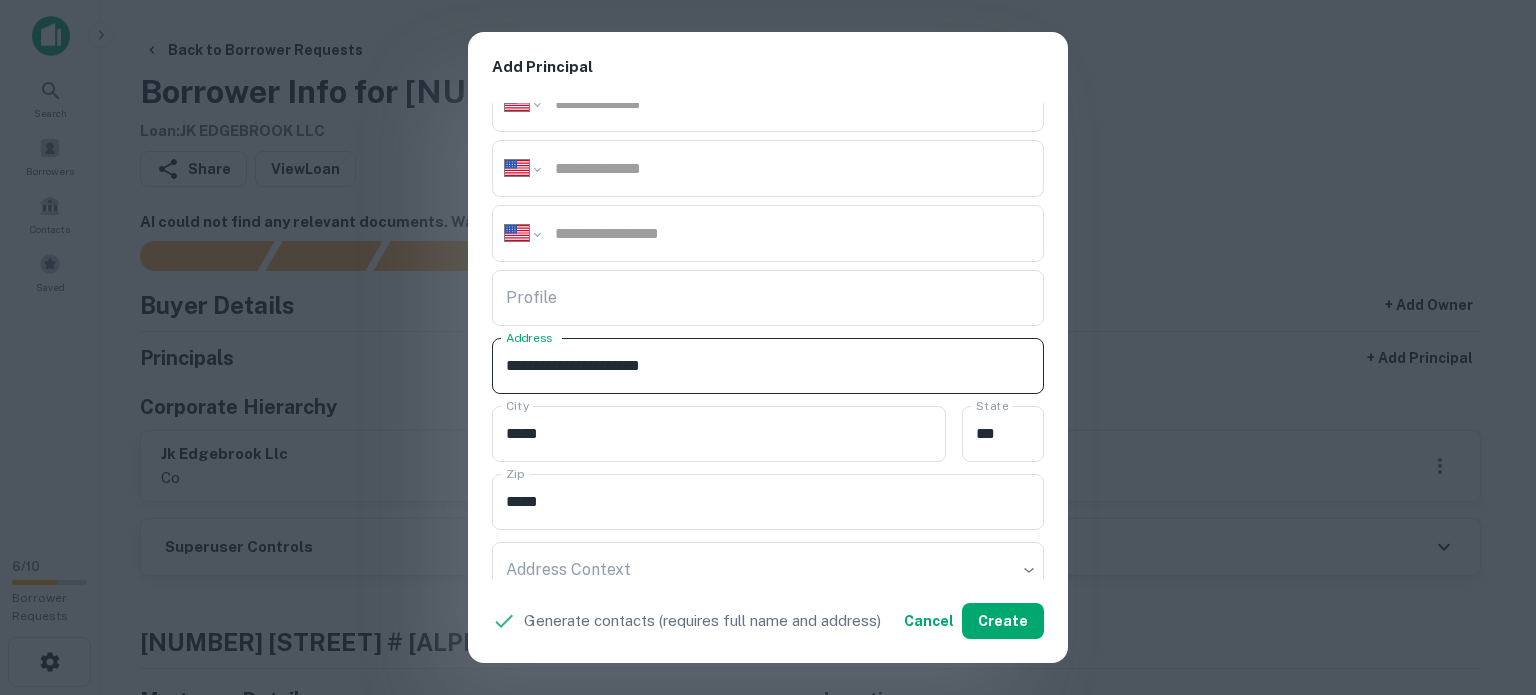 drag, startPoint x: 648, startPoint y: 366, endPoint x: 686, endPoint y: 367, distance: 38.013157 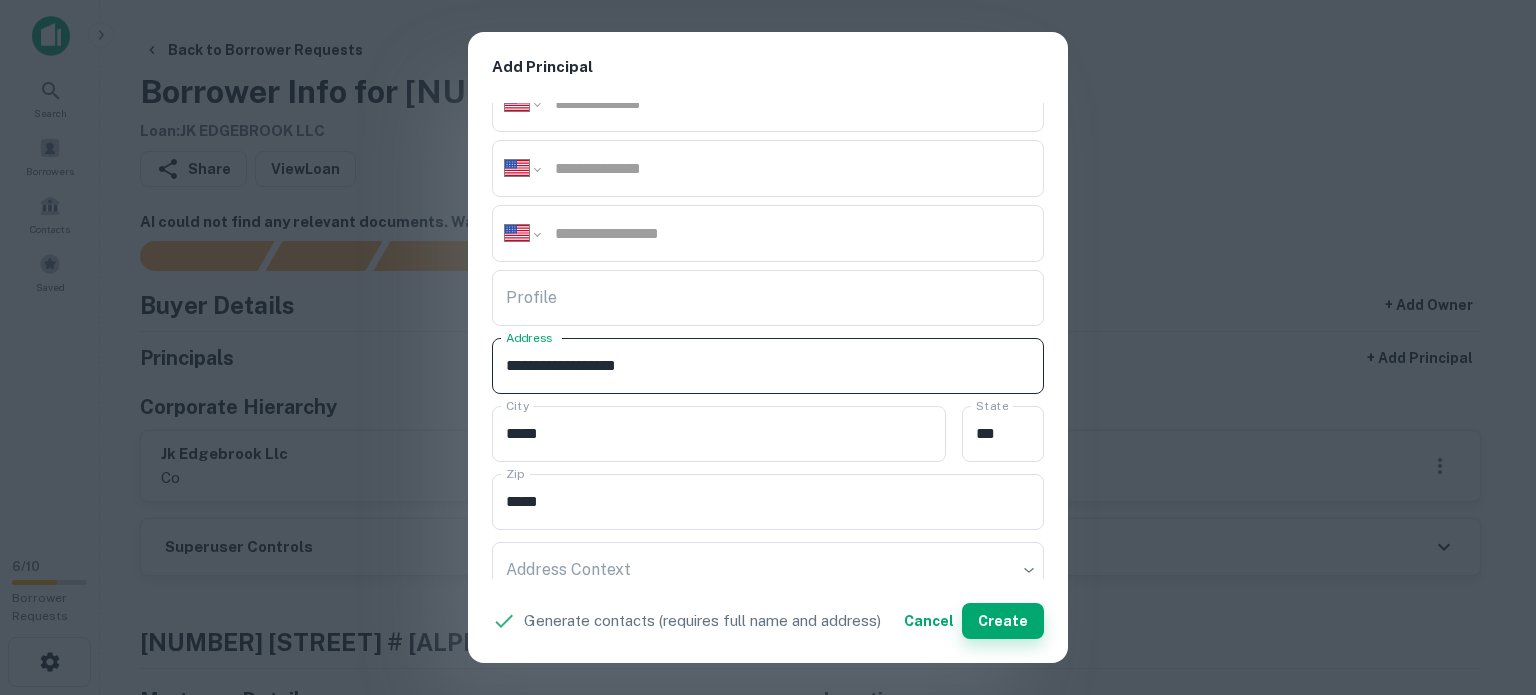 type on "**********" 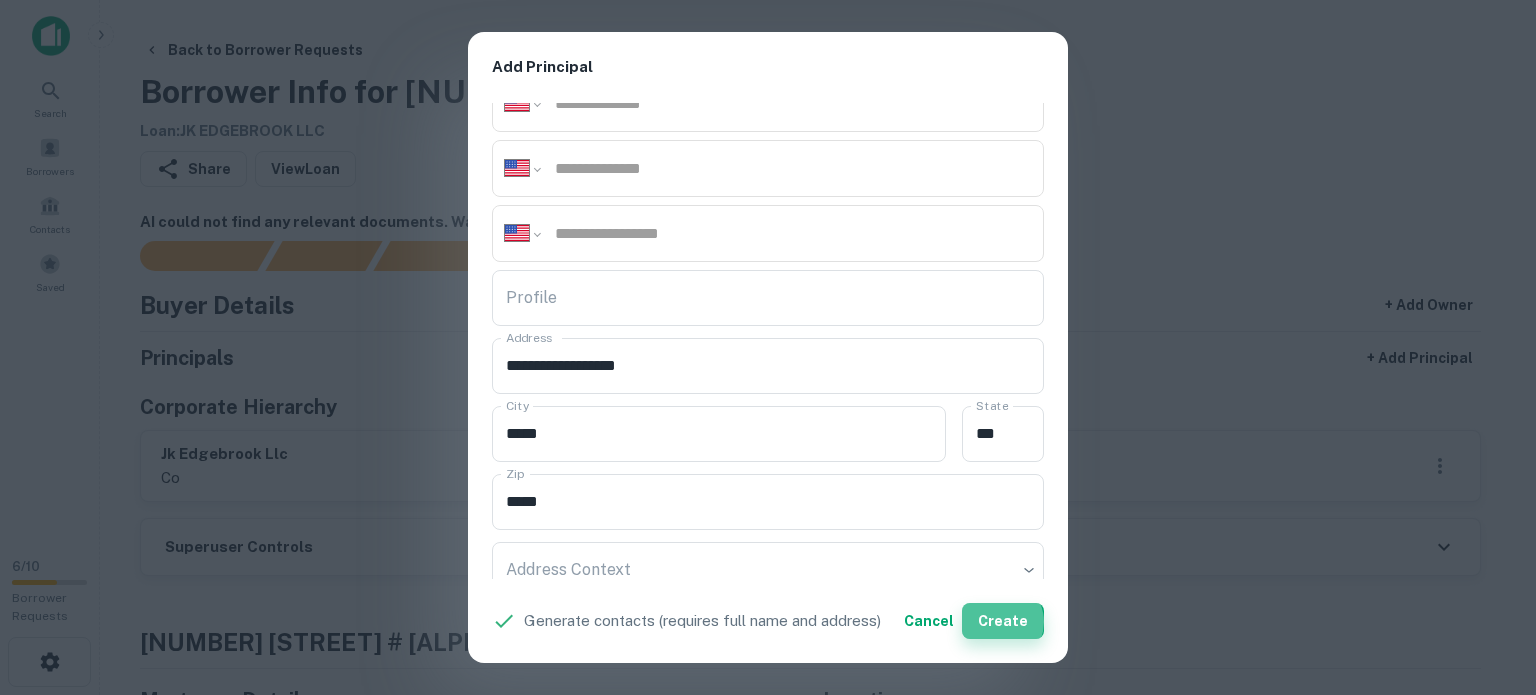 click on "Create" at bounding box center [1003, 621] 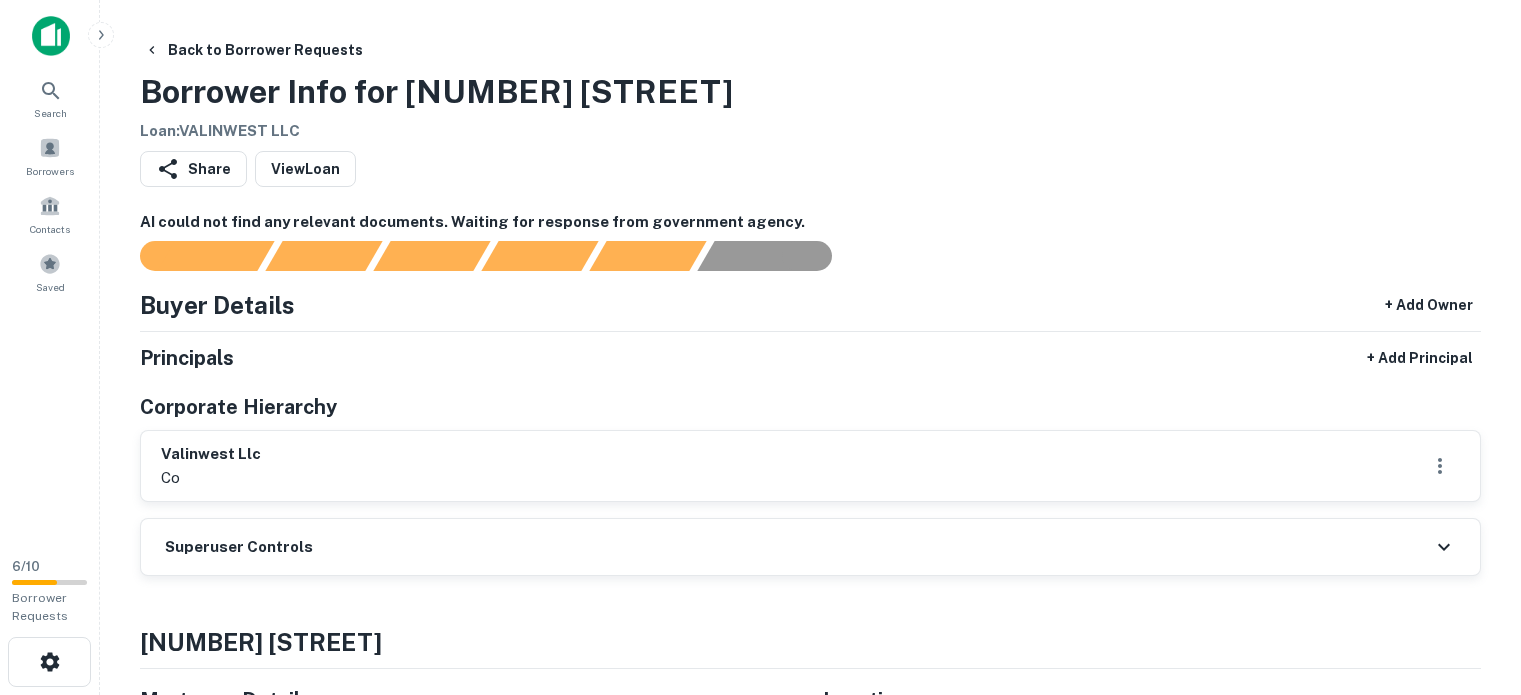 scroll, scrollTop: 0, scrollLeft: 0, axis: both 